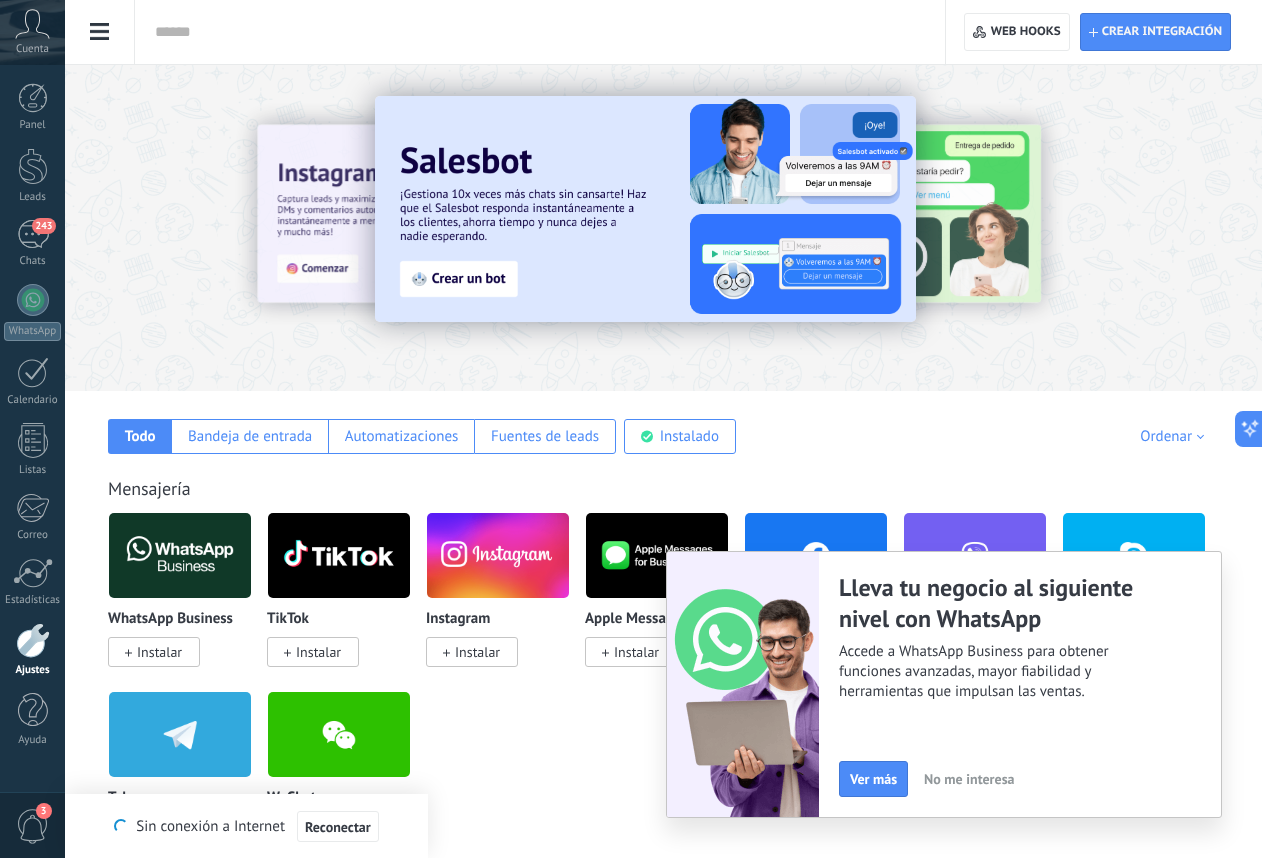 scroll, scrollTop: 175, scrollLeft: 0, axis: vertical 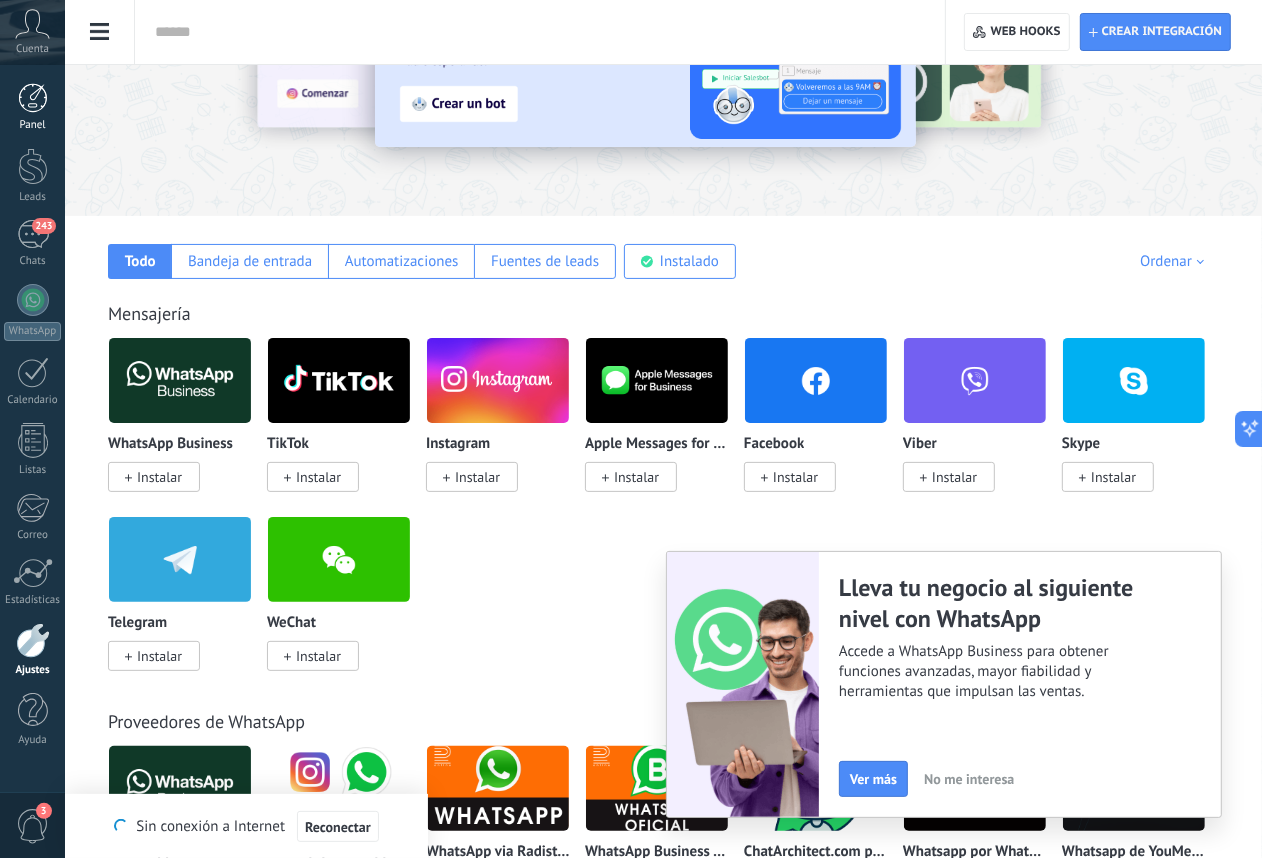 click on "Panel" at bounding box center (32, 107) 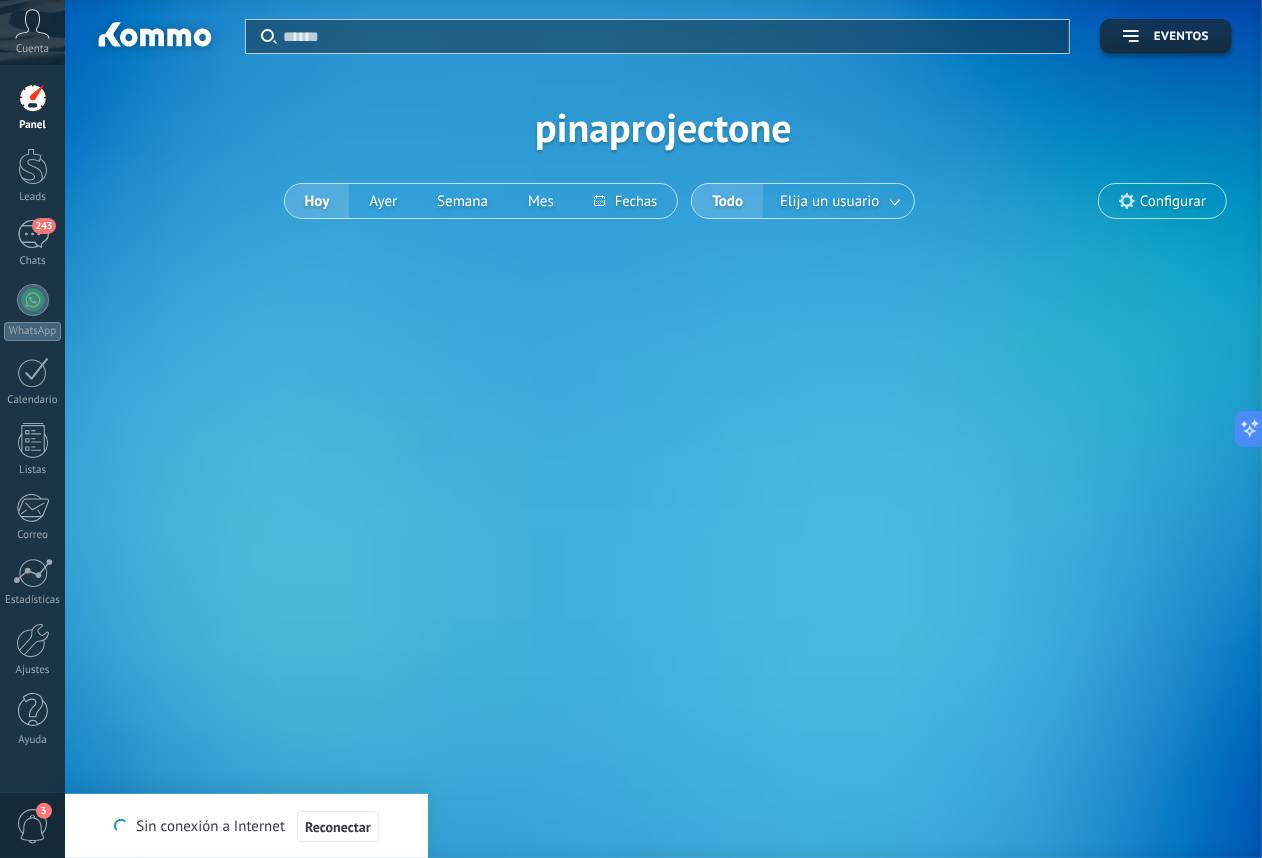 scroll, scrollTop: 0, scrollLeft: 0, axis: both 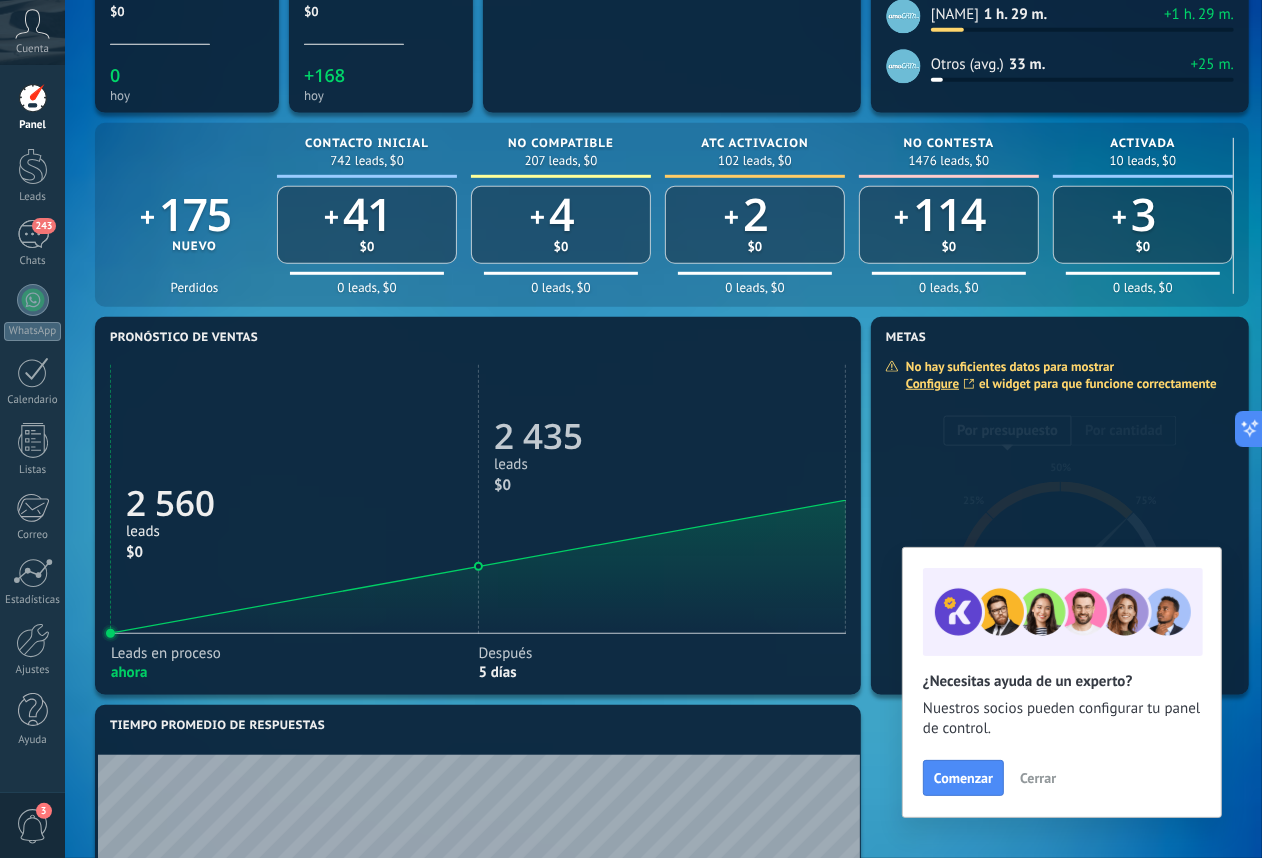 click on "Panel
Leads
243
Chats
WhatsApp
Clientes" at bounding box center (32, 425) 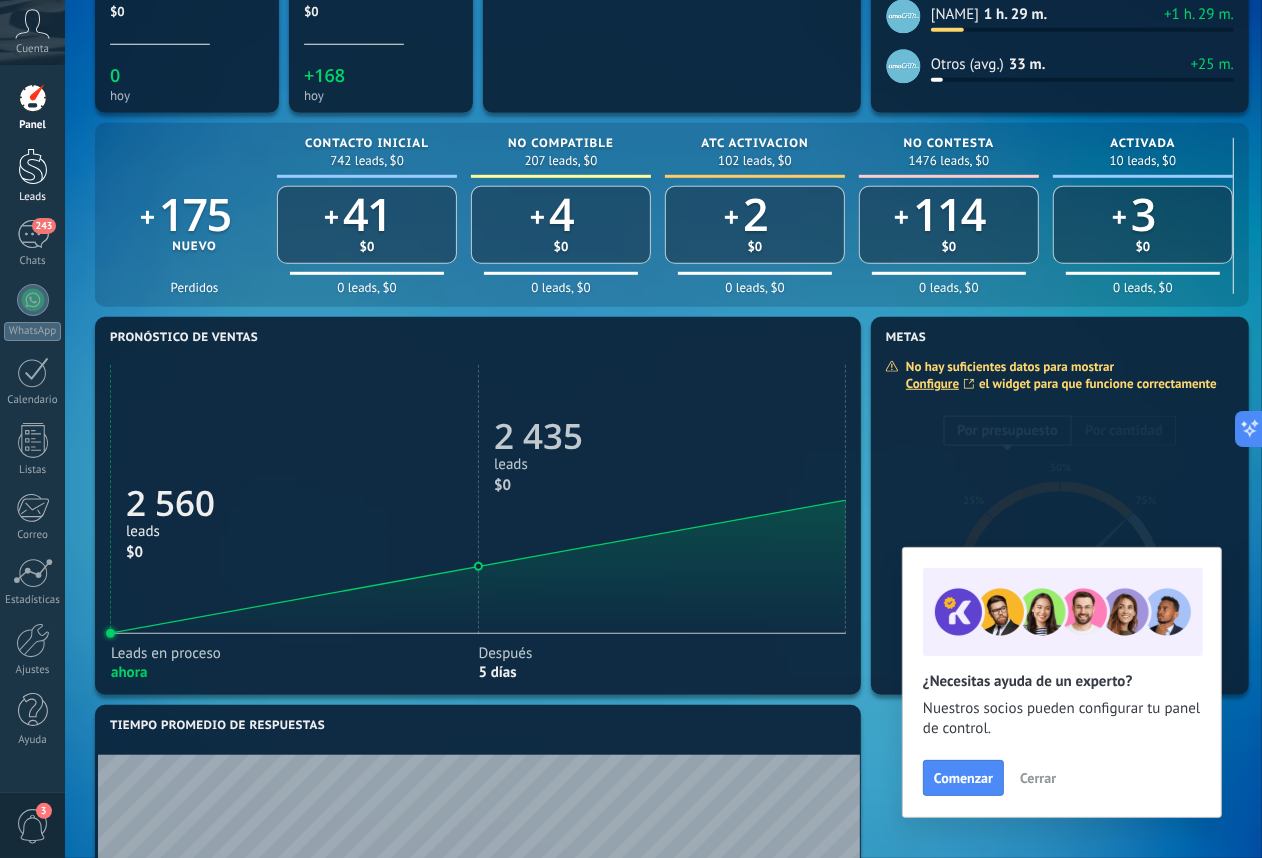 click at bounding box center [33, 166] 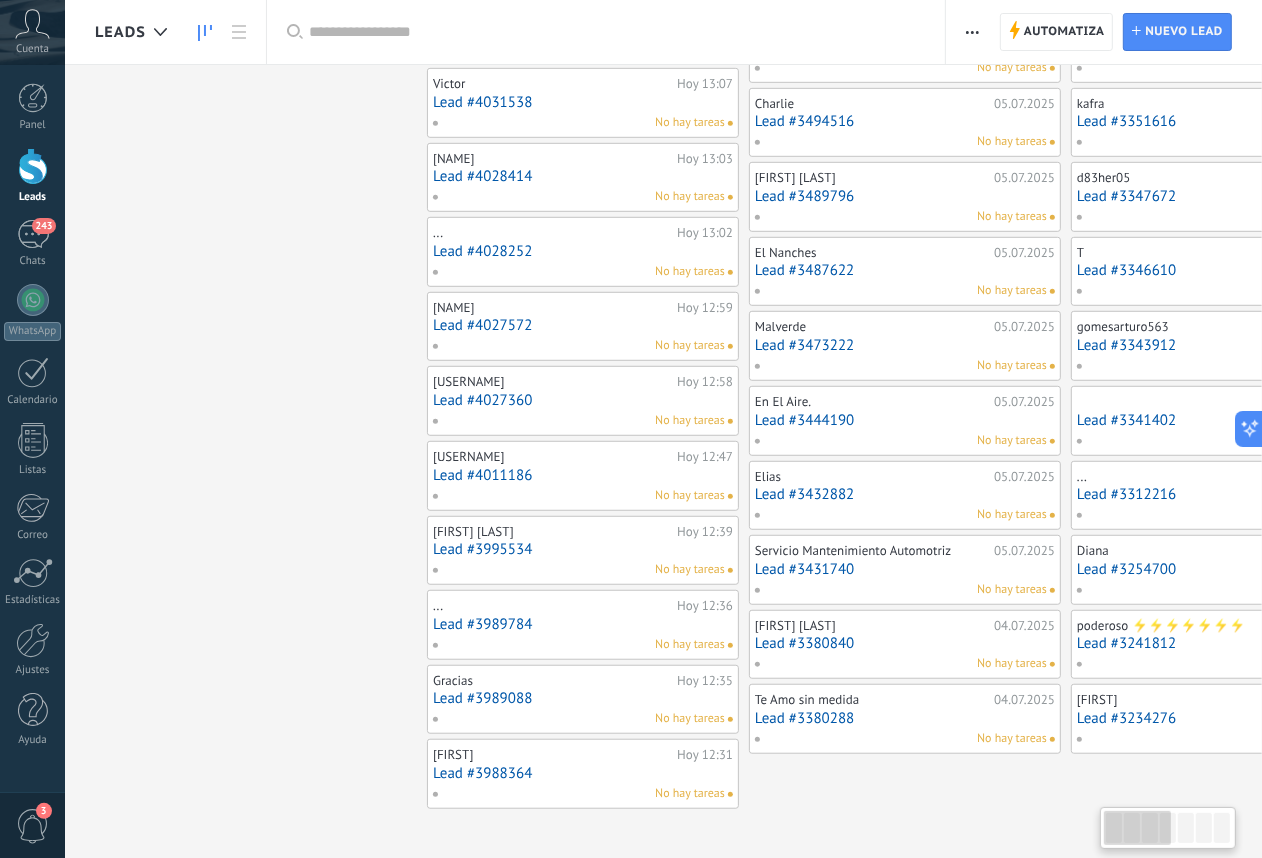 scroll, scrollTop: 0, scrollLeft: 0, axis: both 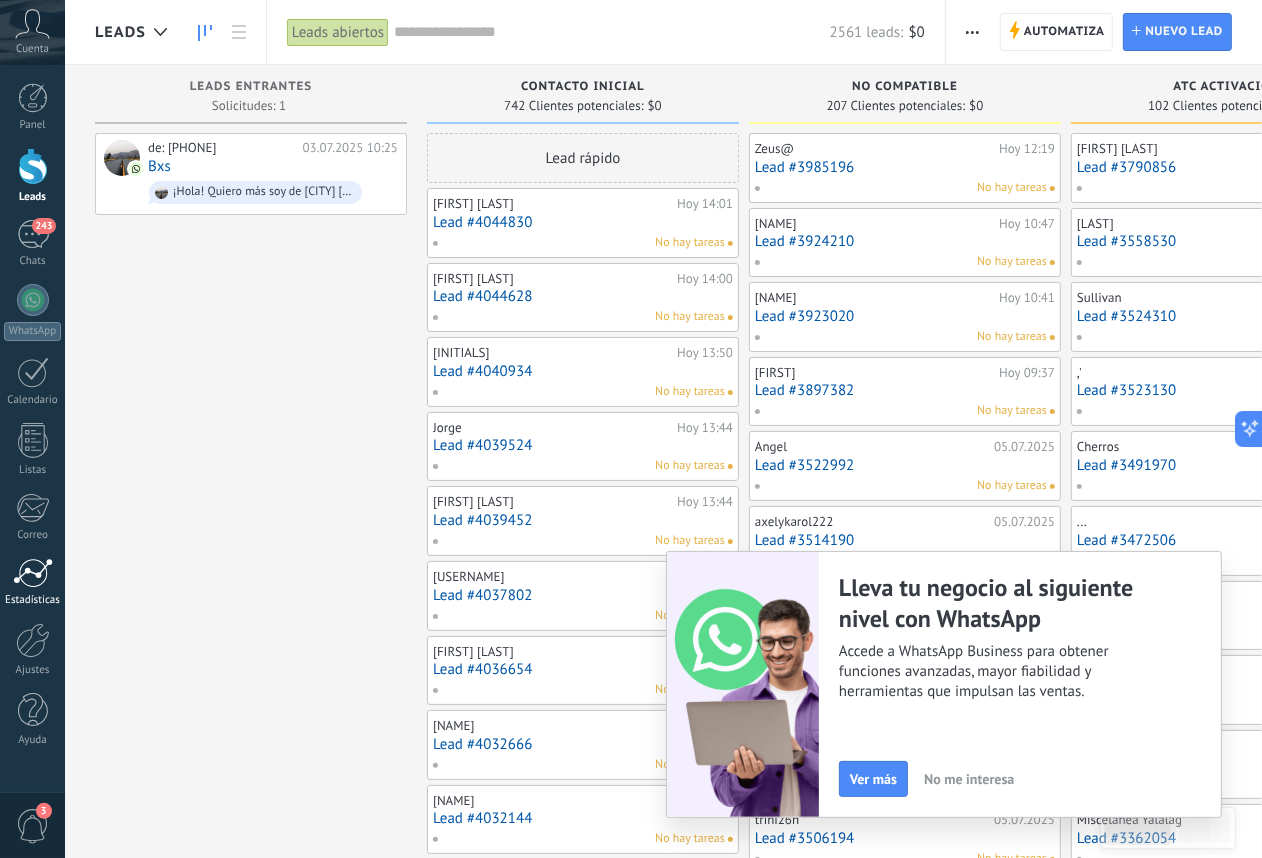 click at bounding box center [33, 573] 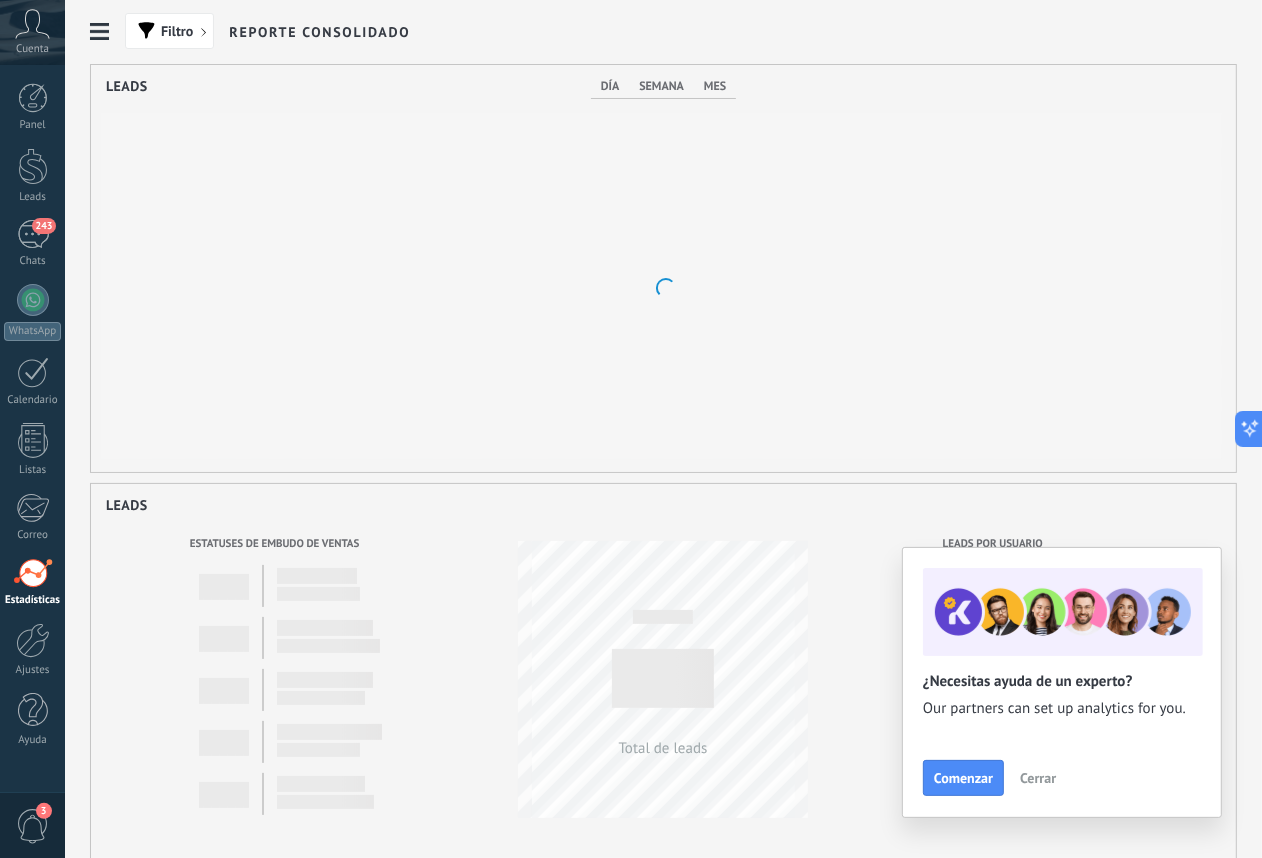 scroll, scrollTop: 999592, scrollLeft: 998853, axis: both 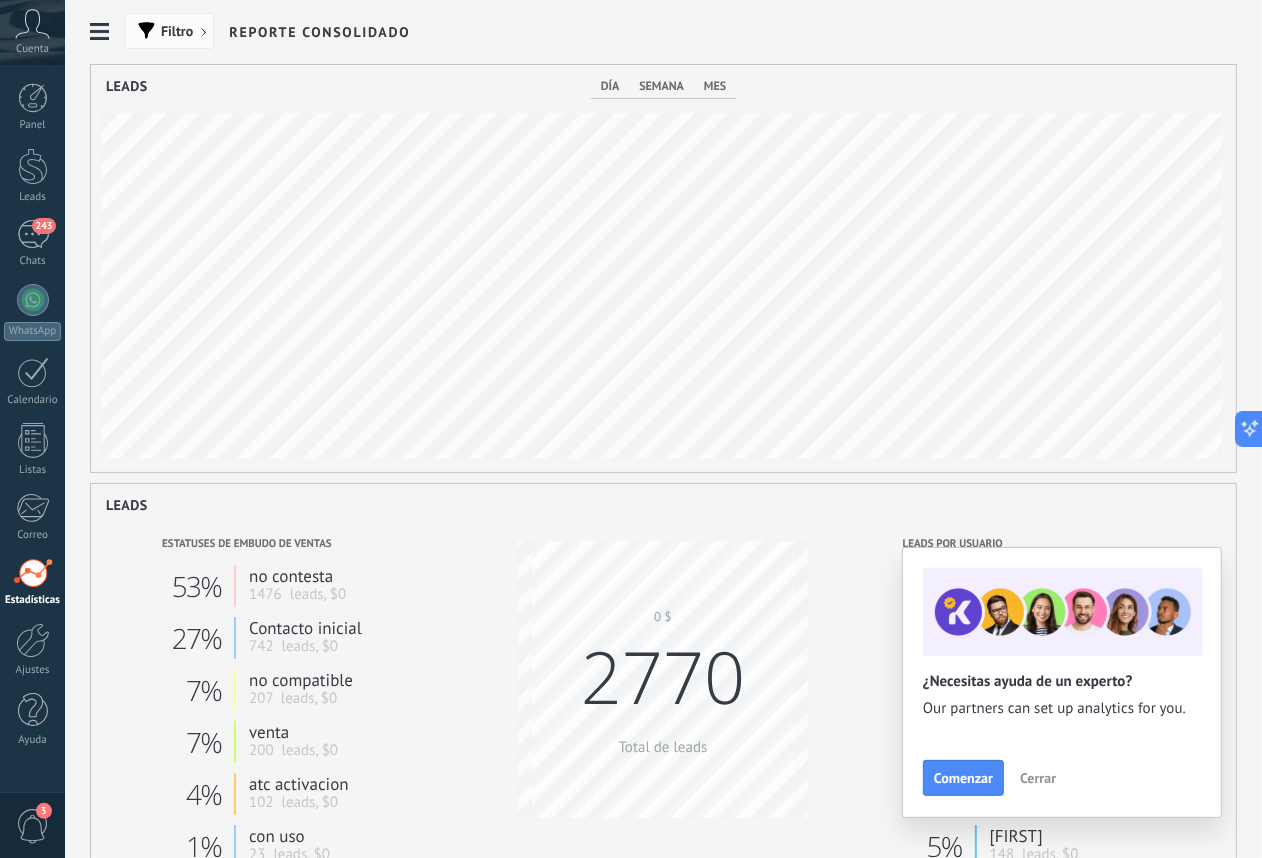 click on "Filtro" at bounding box center (169, 31) 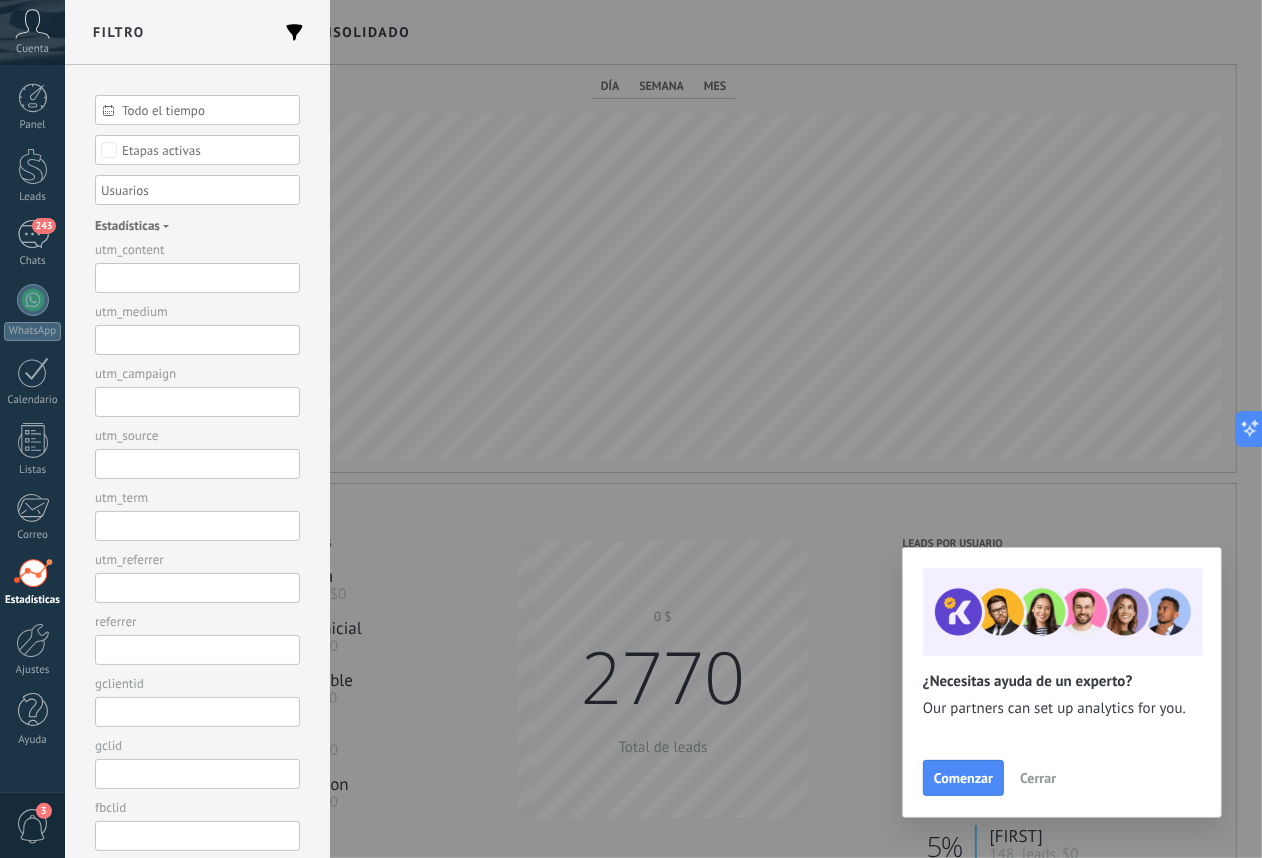 scroll, scrollTop: 406, scrollLeft: 1146, axis: both 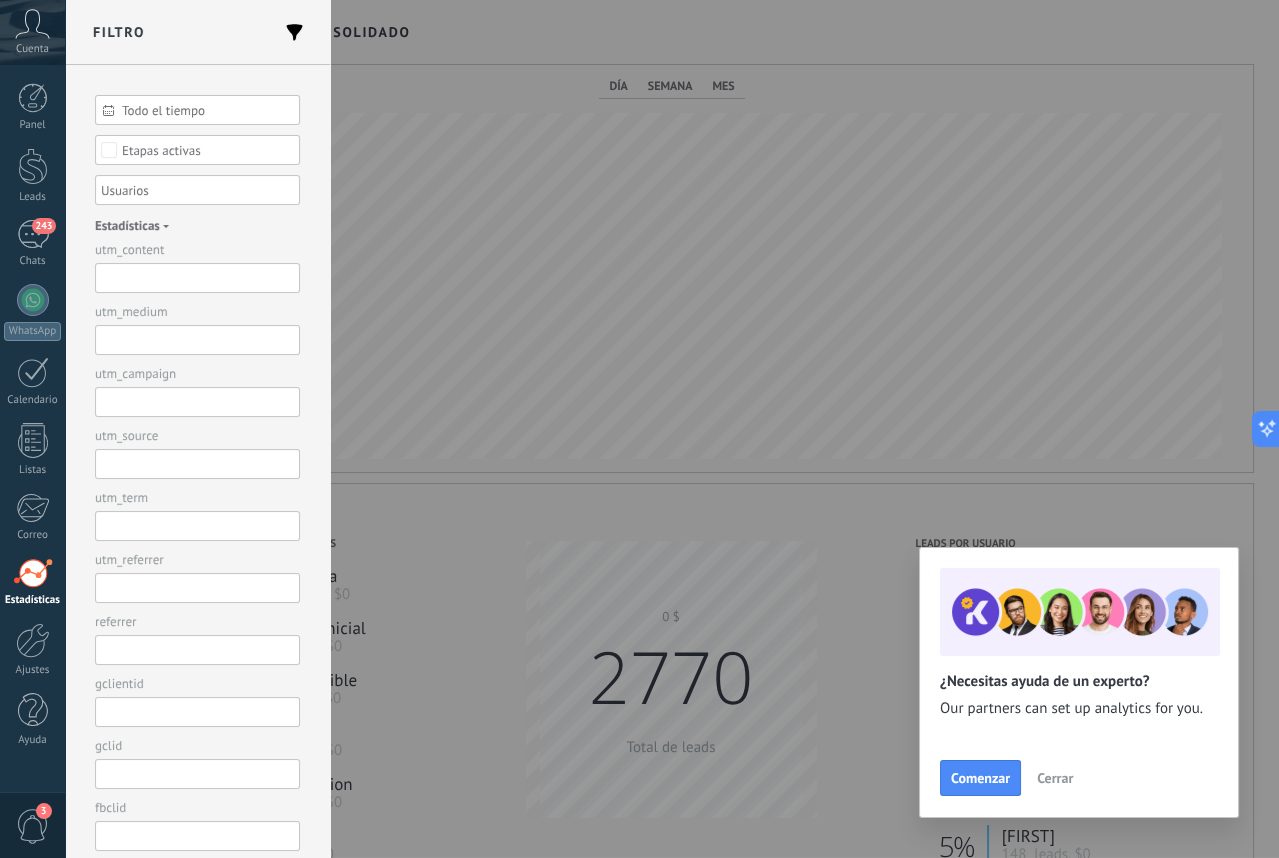click on "Todo el tiempo" at bounding box center (197, 110) 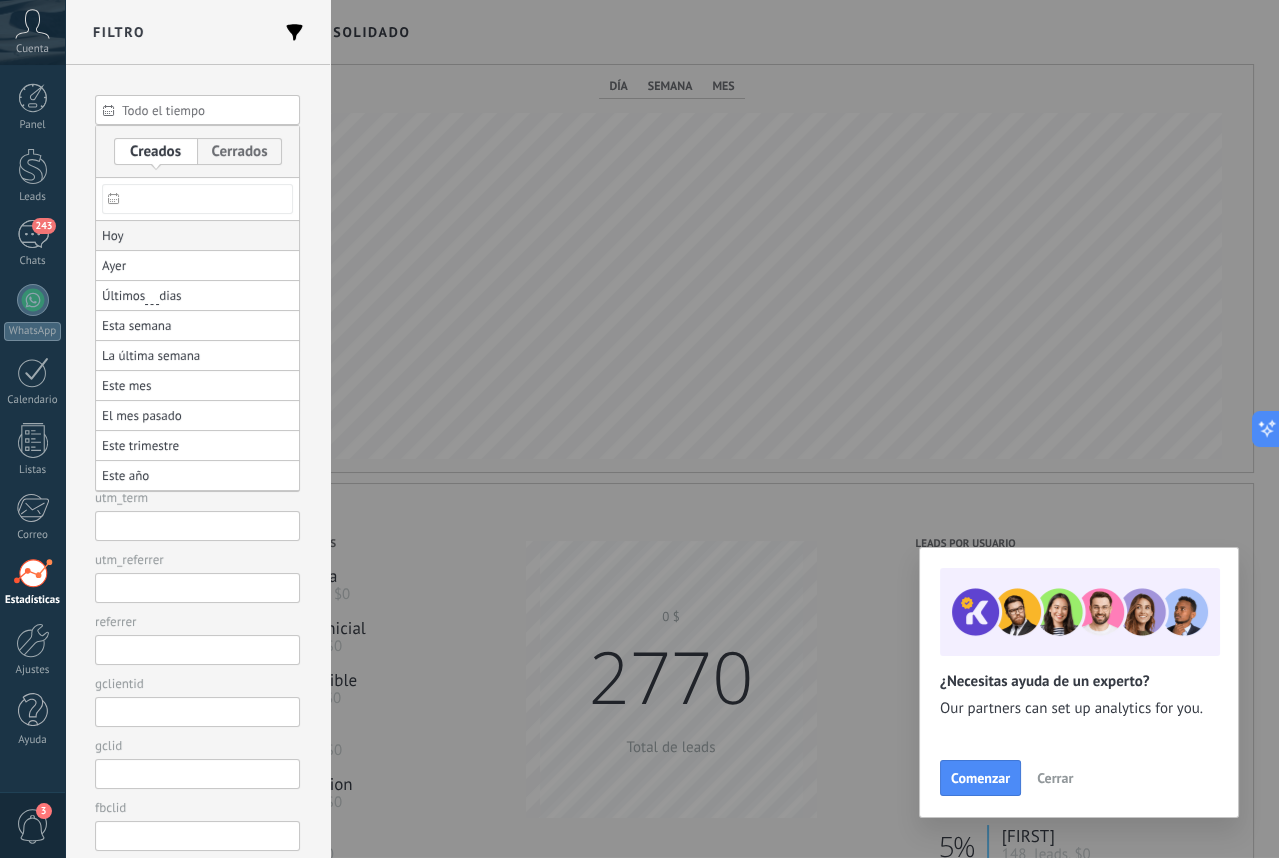 click on "Hoy" at bounding box center [197, 236] 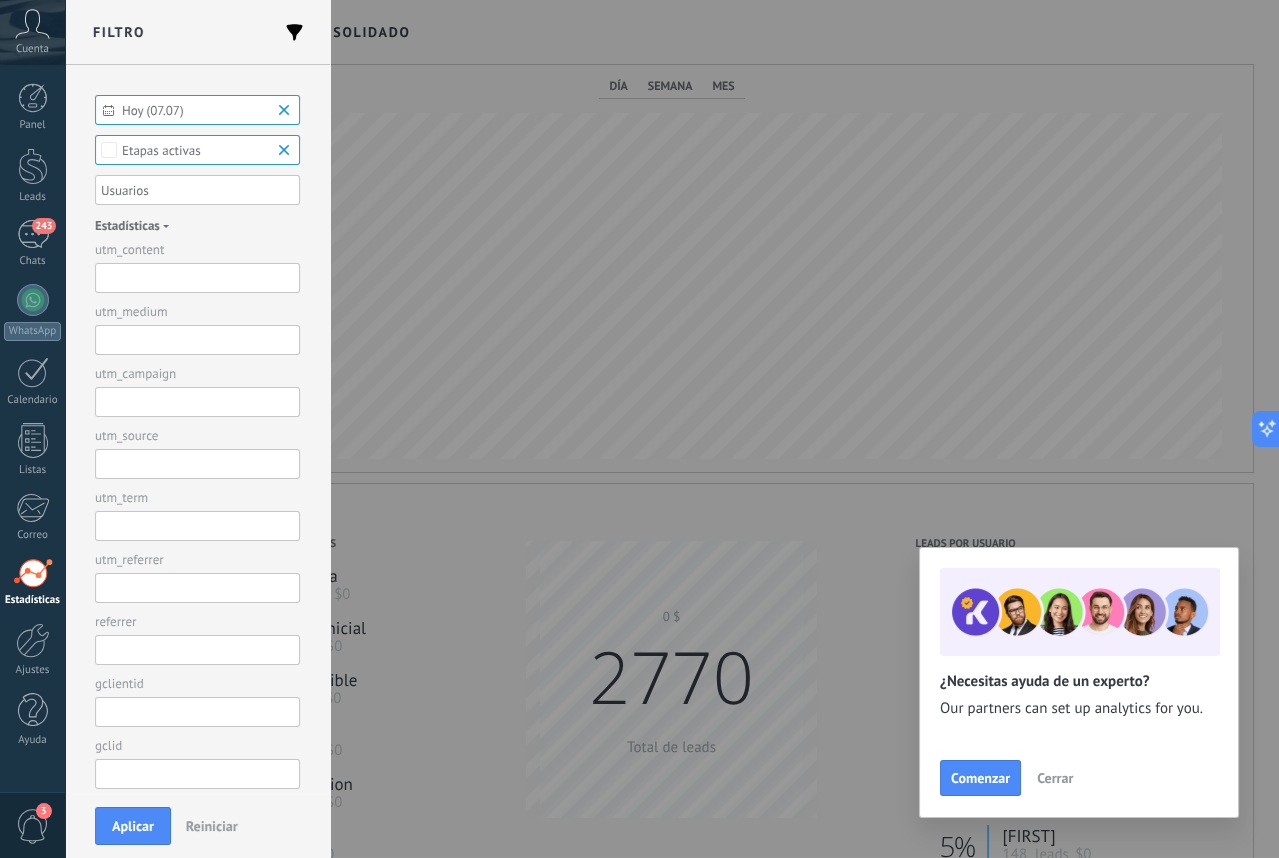 click on "Aplicar" at bounding box center [133, 826] 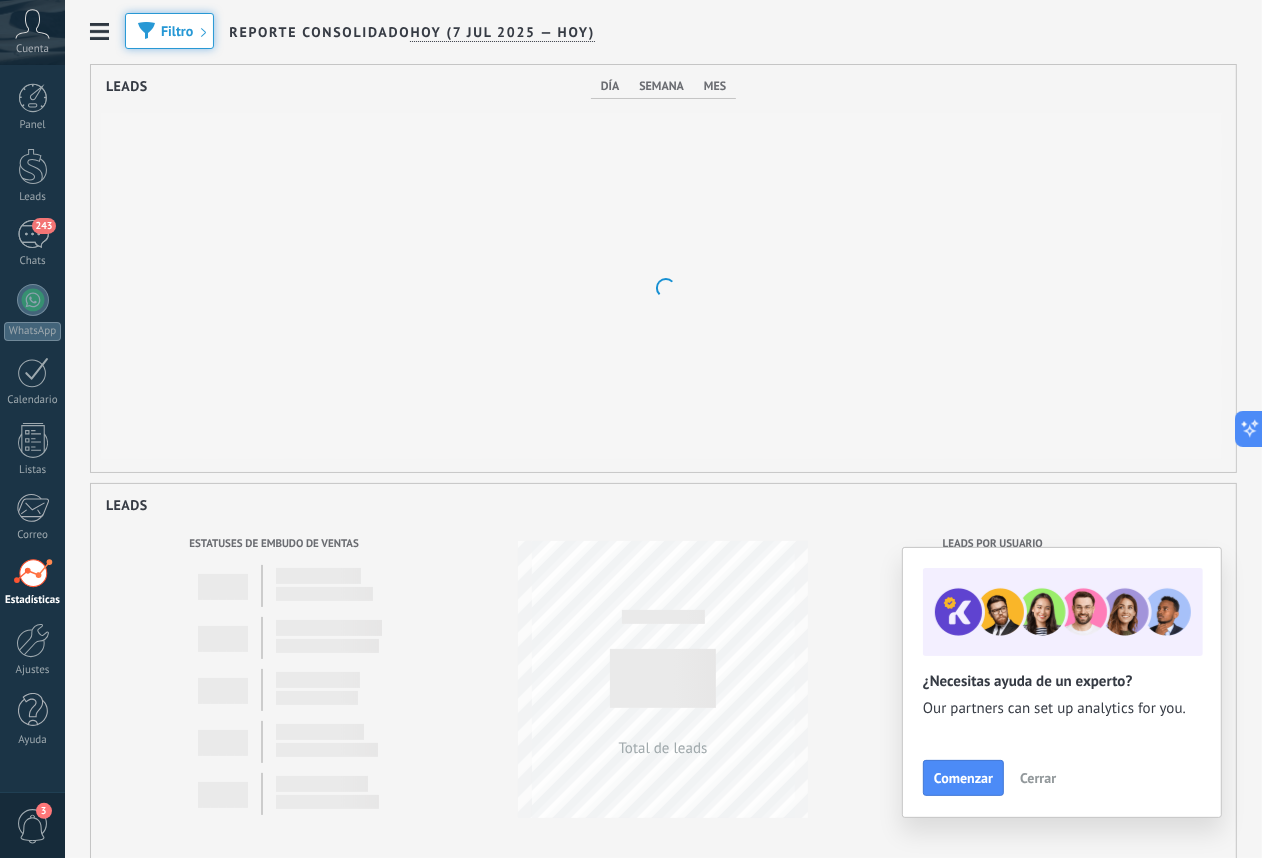 scroll, scrollTop: 0, scrollLeft: 0, axis: both 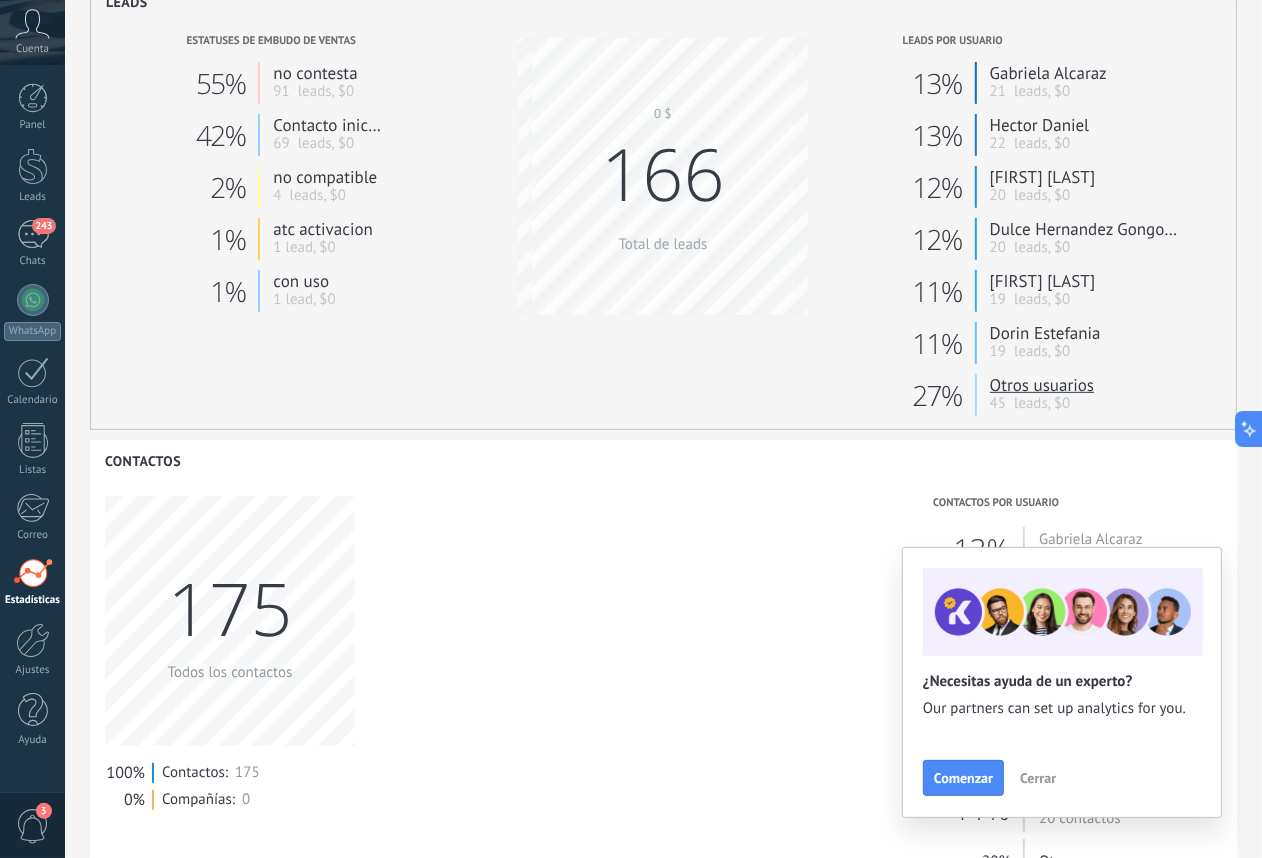 click on "Otros usuarios" at bounding box center (1084, 385) 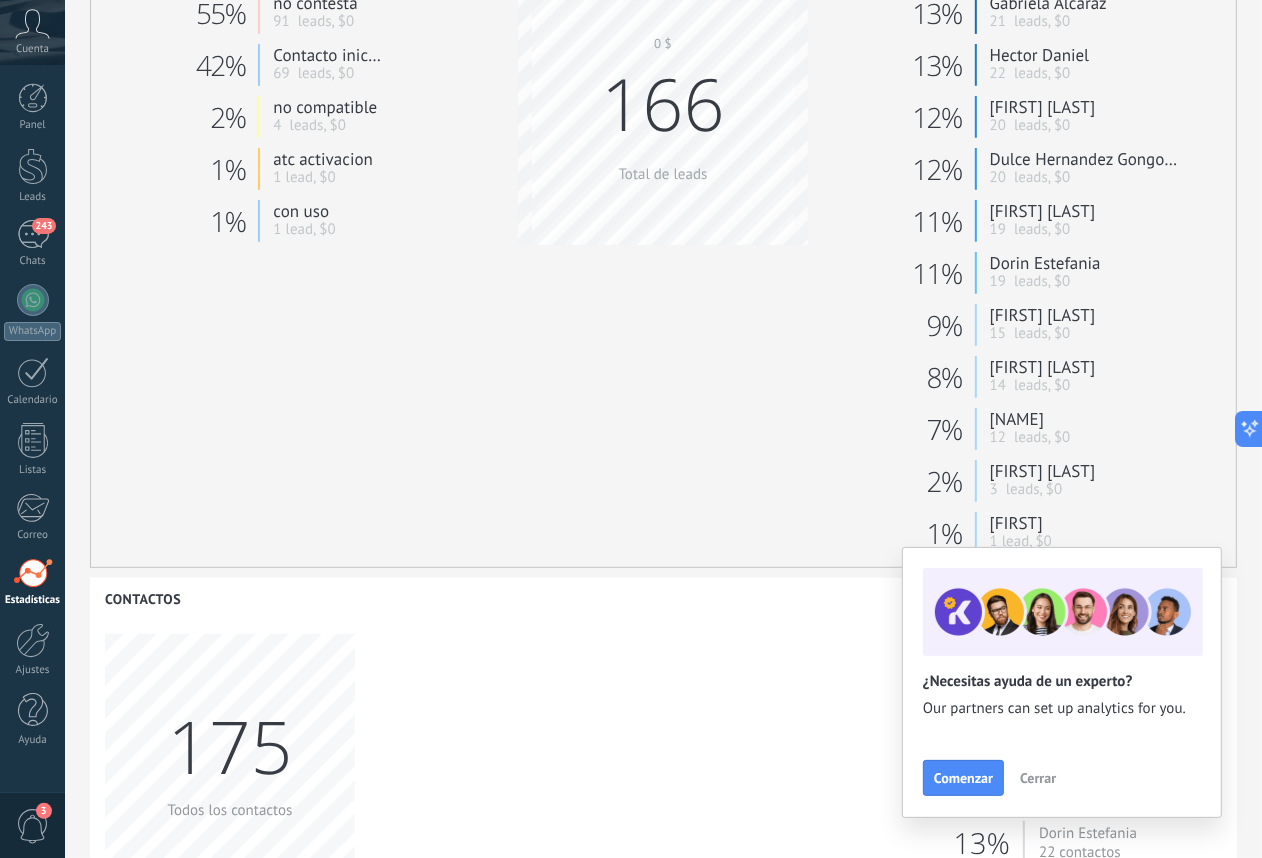 scroll, scrollTop: 502, scrollLeft: 0, axis: vertical 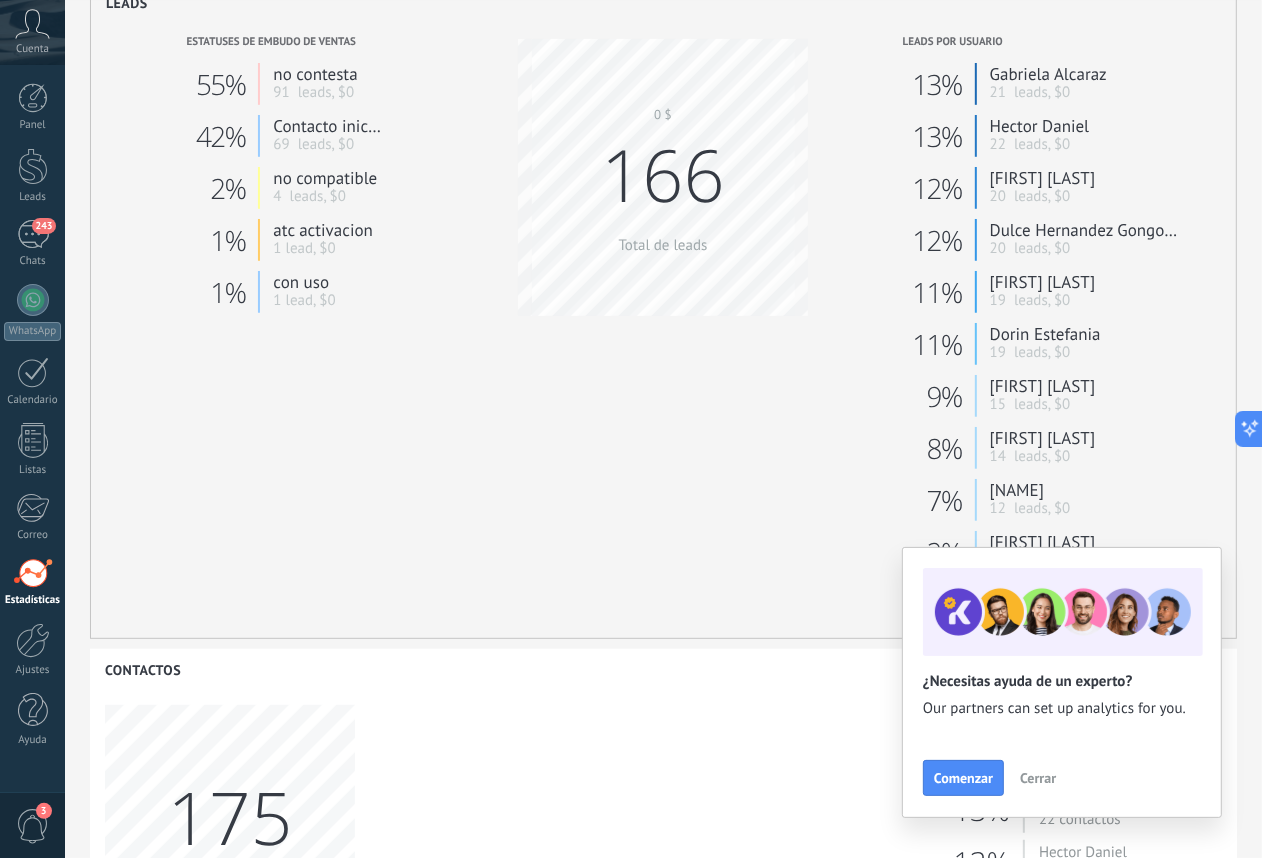 click on "Cerrar" at bounding box center (1038, 778) 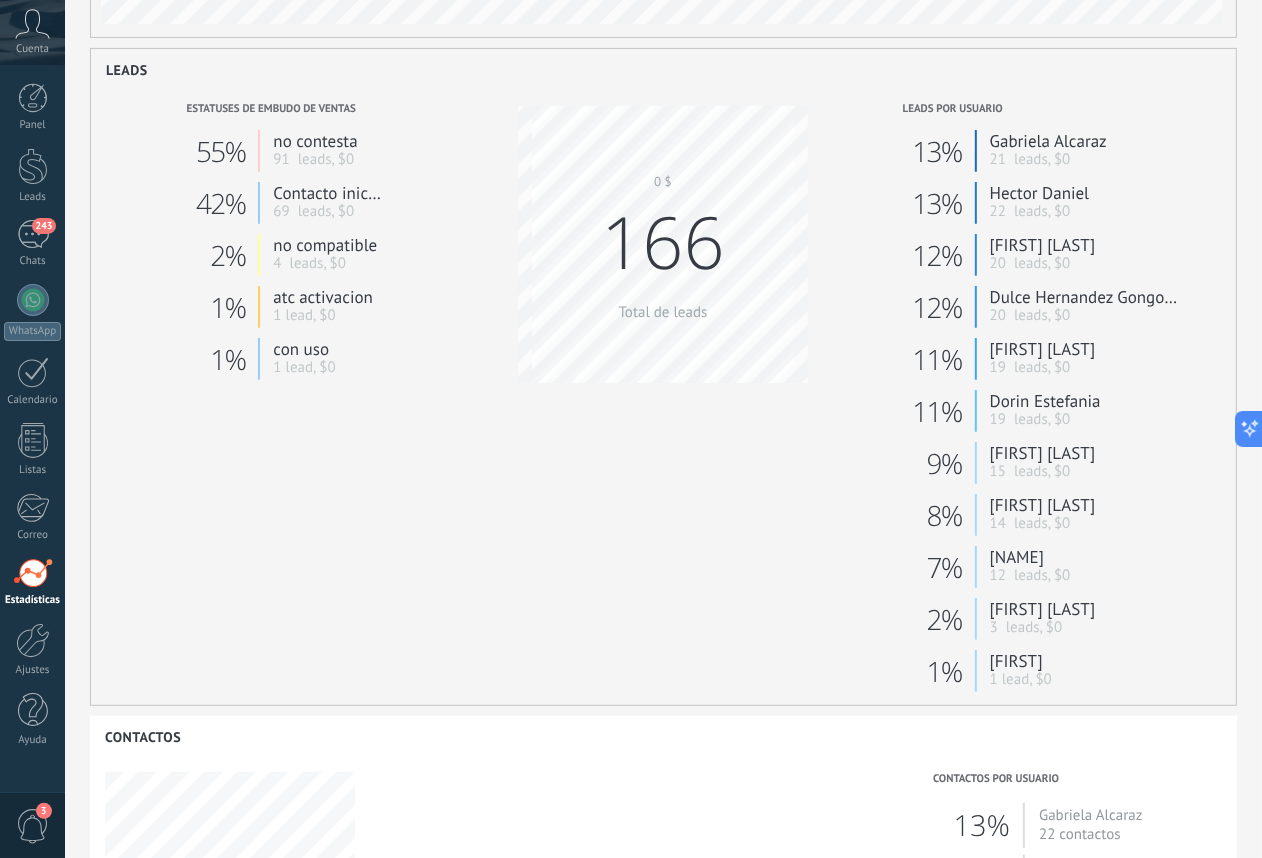 scroll, scrollTop: 424, scrollLeft: 0, axis: vertical 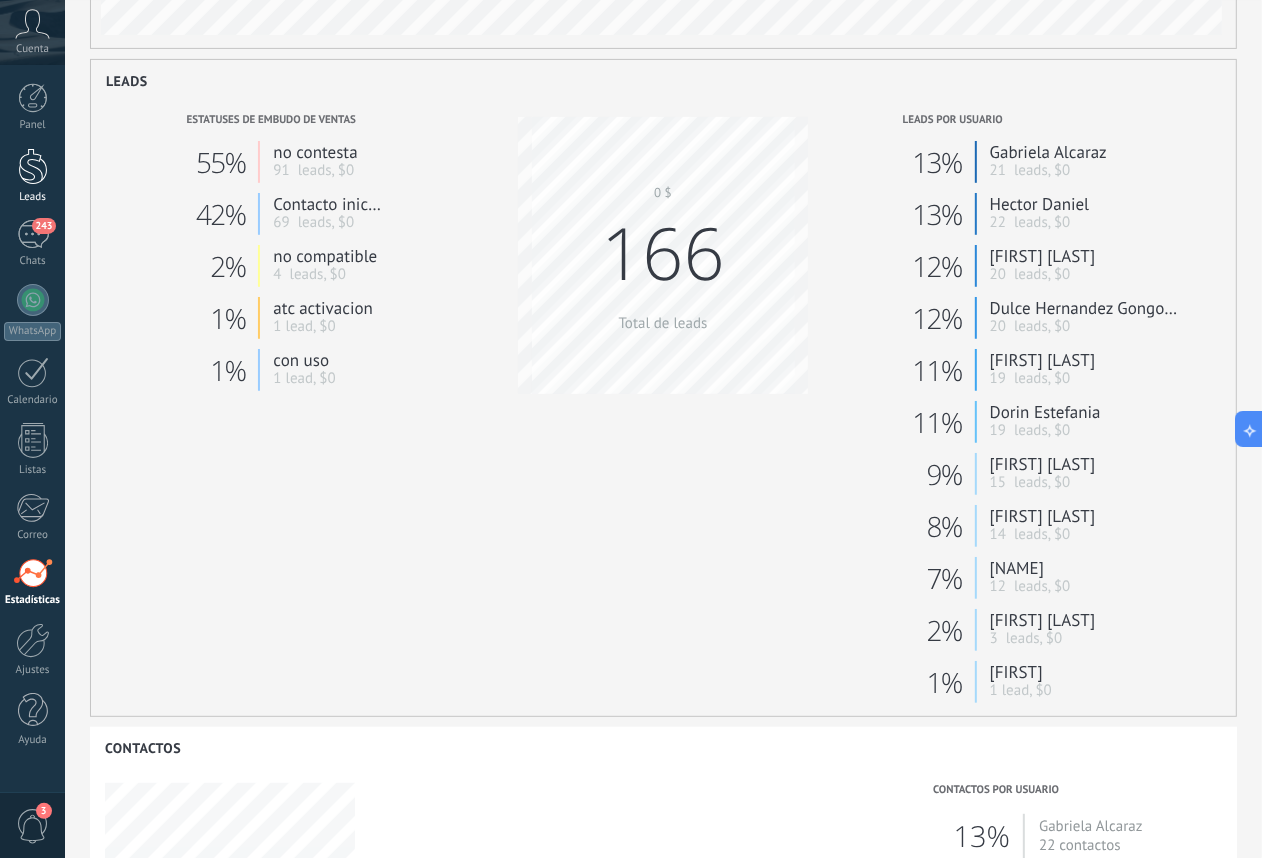 click on "Leads" at bounding box center (32, 176) 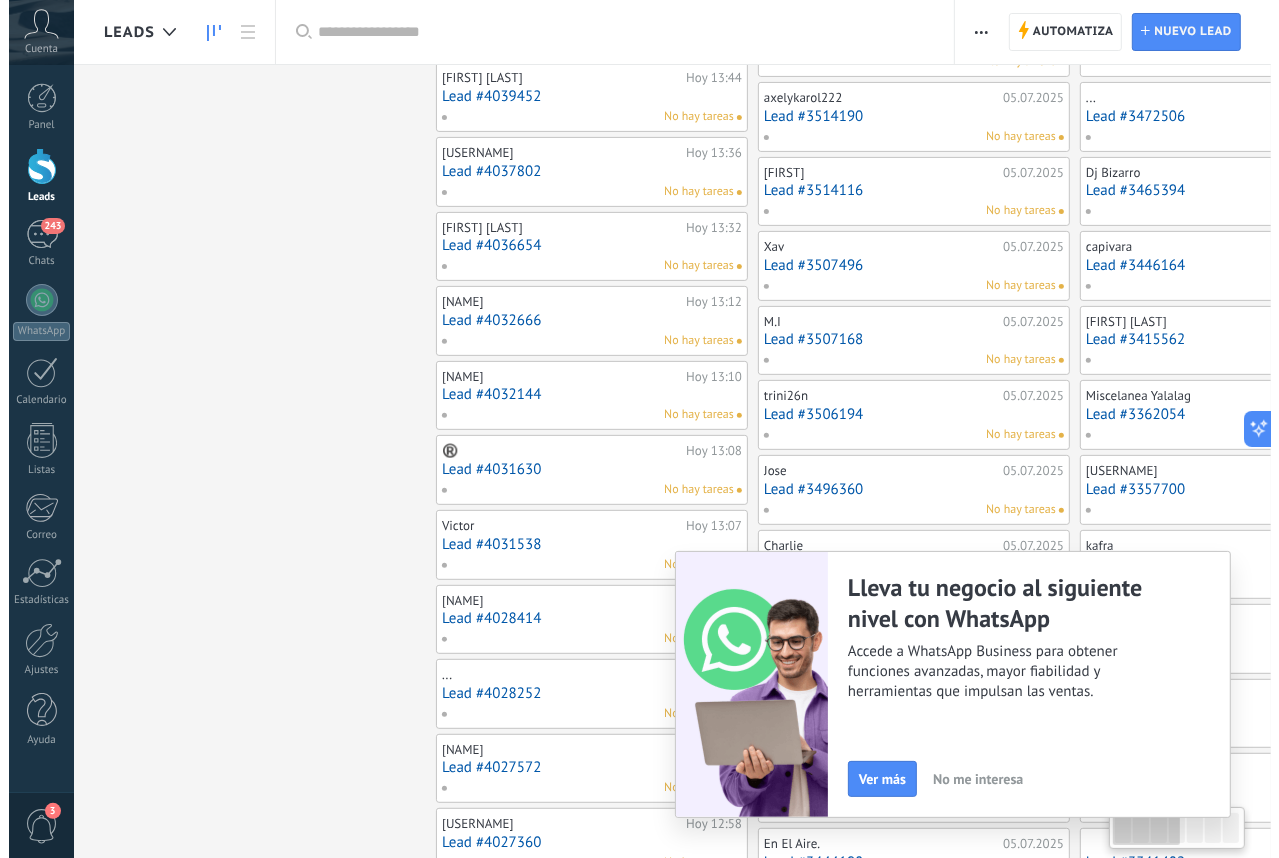 scroll, scrollTop: 0, scrollLeft: 0, axis: both 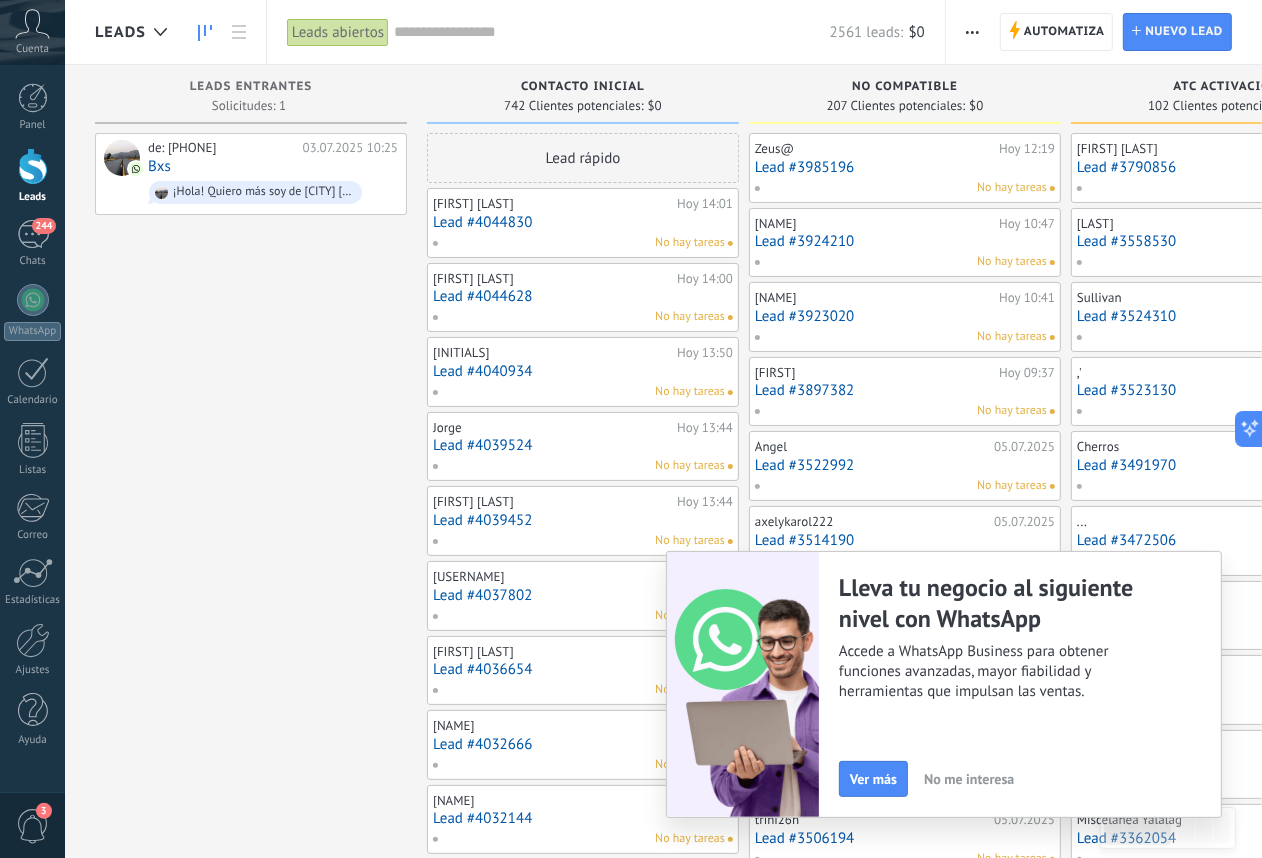 click at bounding box center [972, 32] 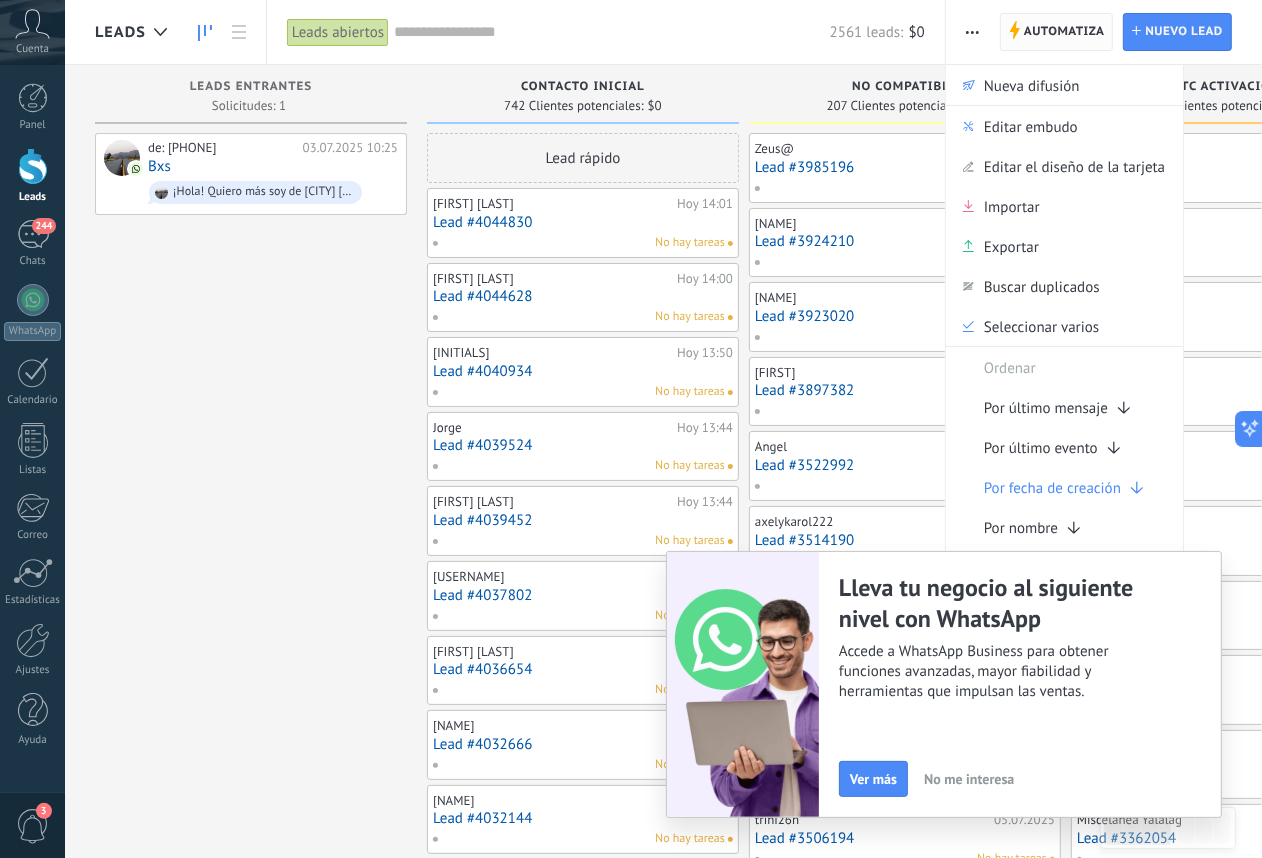 click on "Automatiza" at bounding box center [1064, 32] 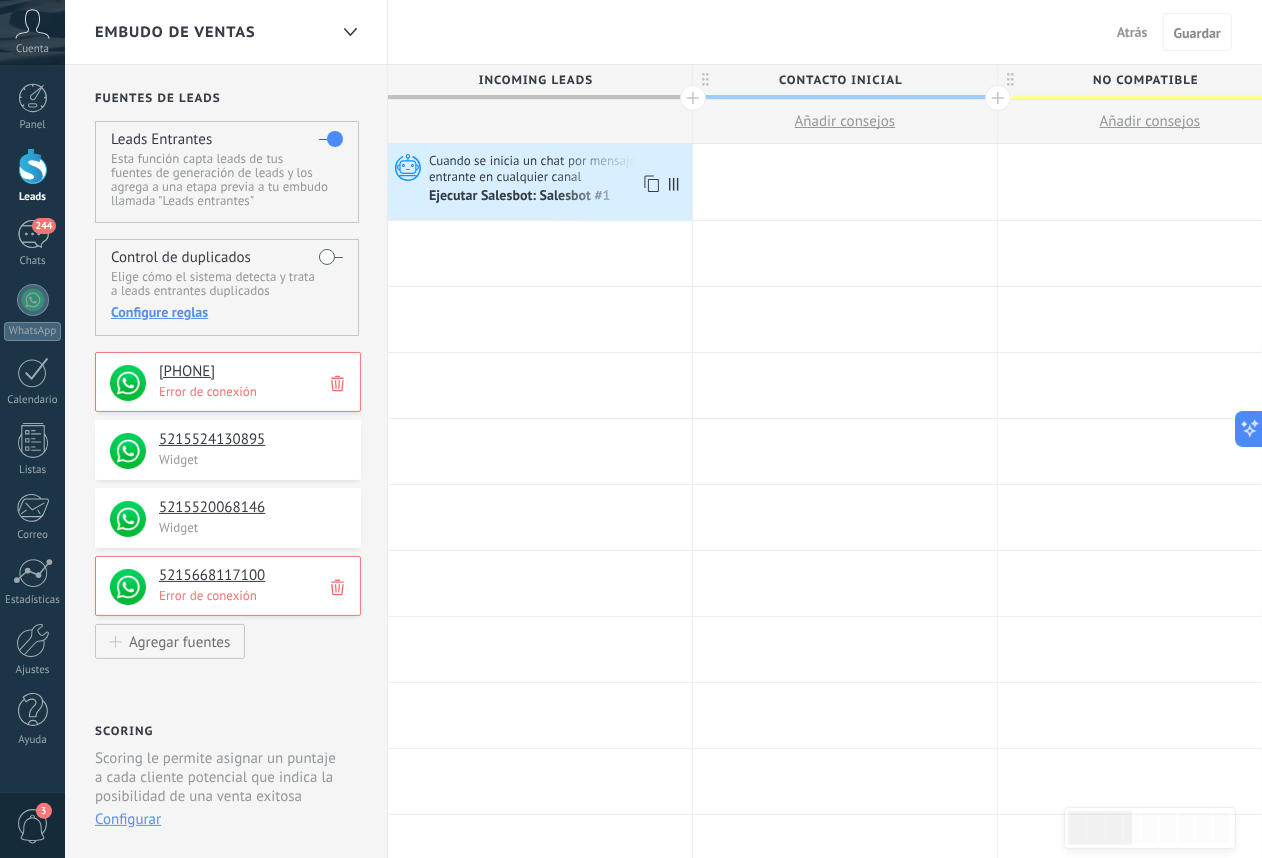 click on "Ejecutar Salesbot: Salesbot #1" at bounding box center (521, 197) 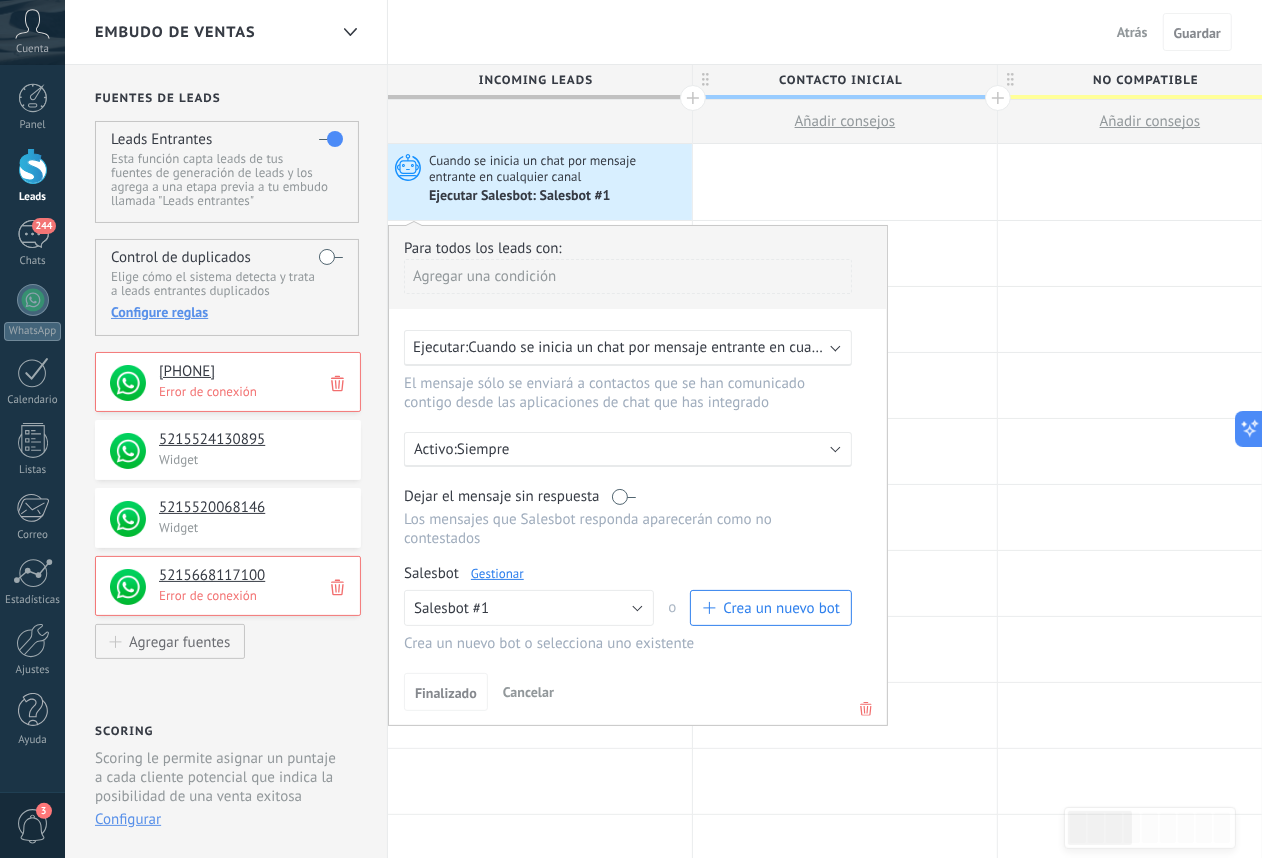 click on "Gestionar" at bounding box center [497, 573] 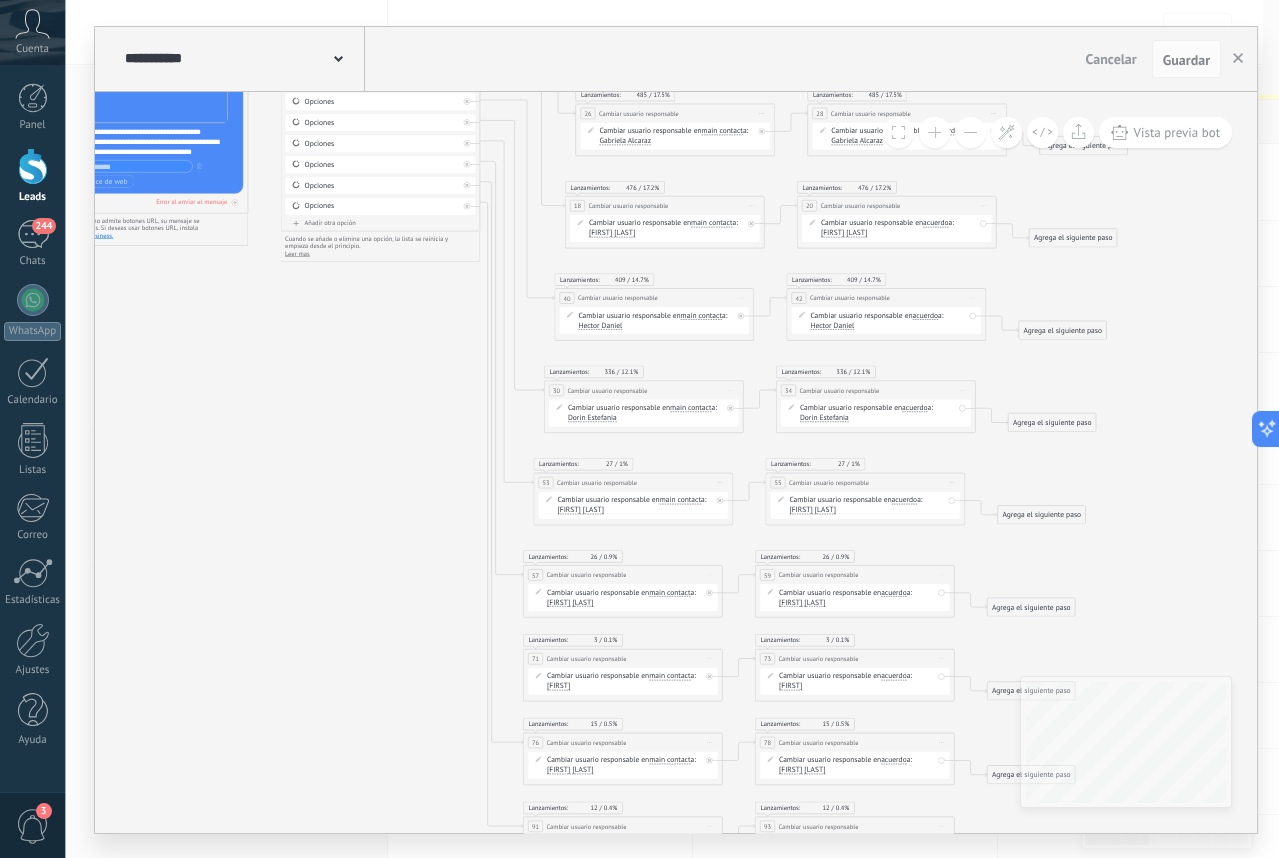 click on "Añadir otra opción
Límite de 100 opciones alcanzado" at bounding box center (381, 225) 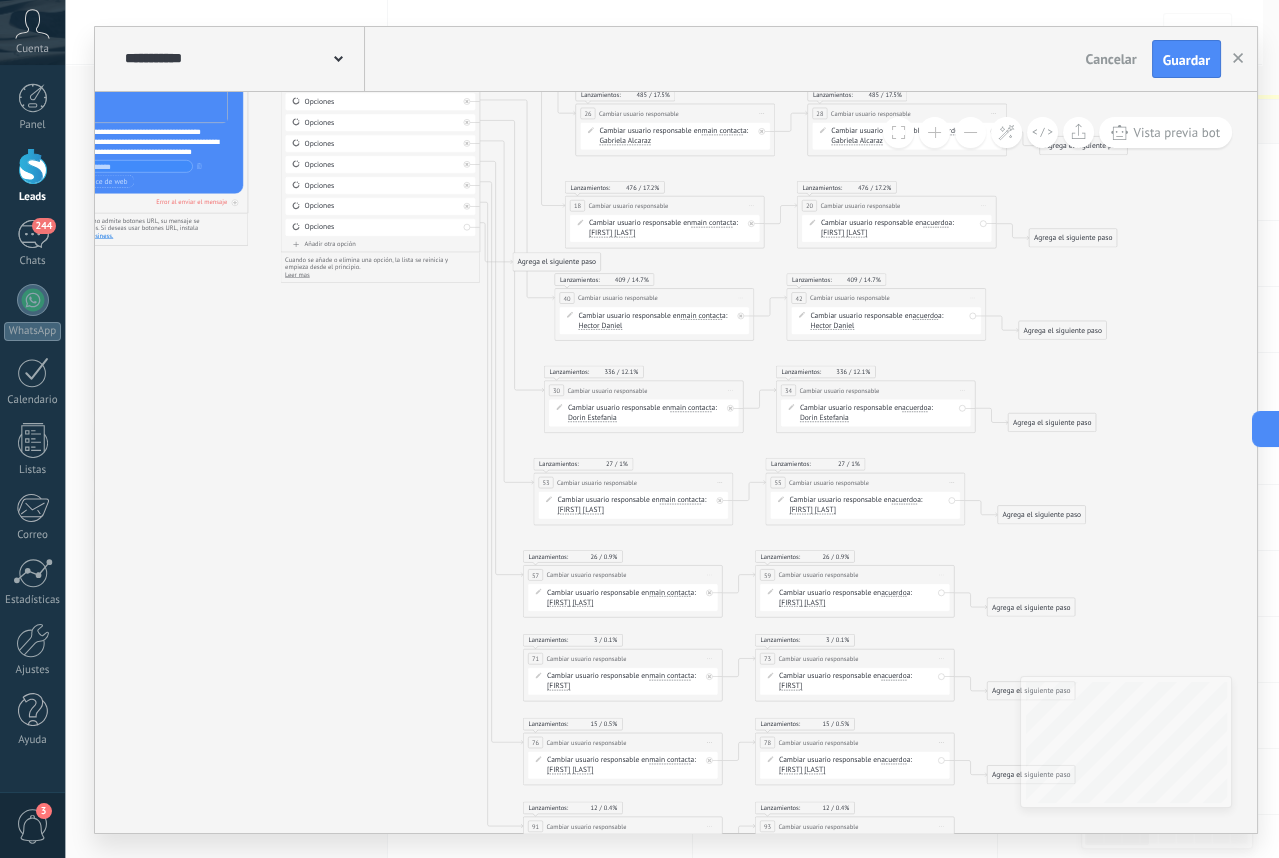 click on "Añadir otra opción" at bounding box center (381, 244) 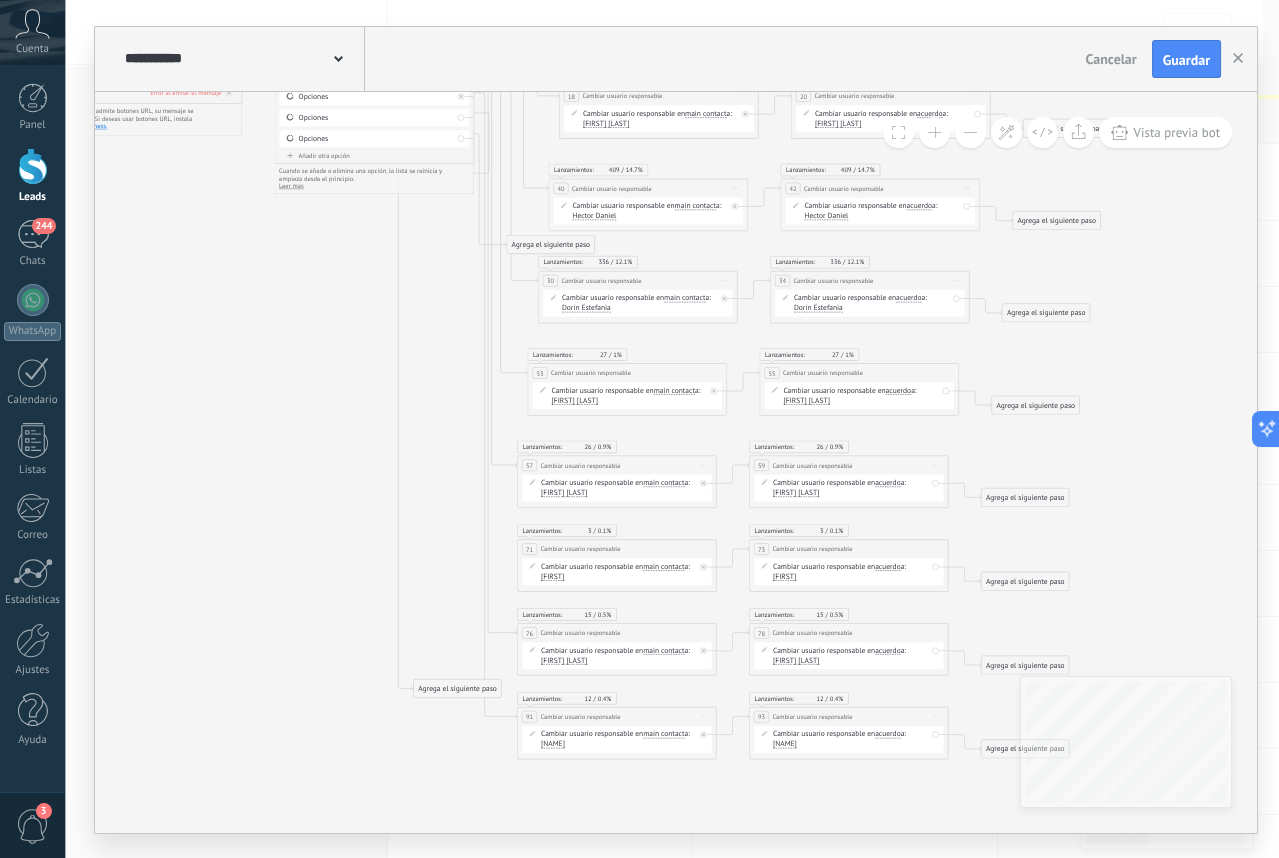 drag, startPoint x: 535, startPoint y: 152, endPoint x: 441, endPoint y: 737, distance: 592.504 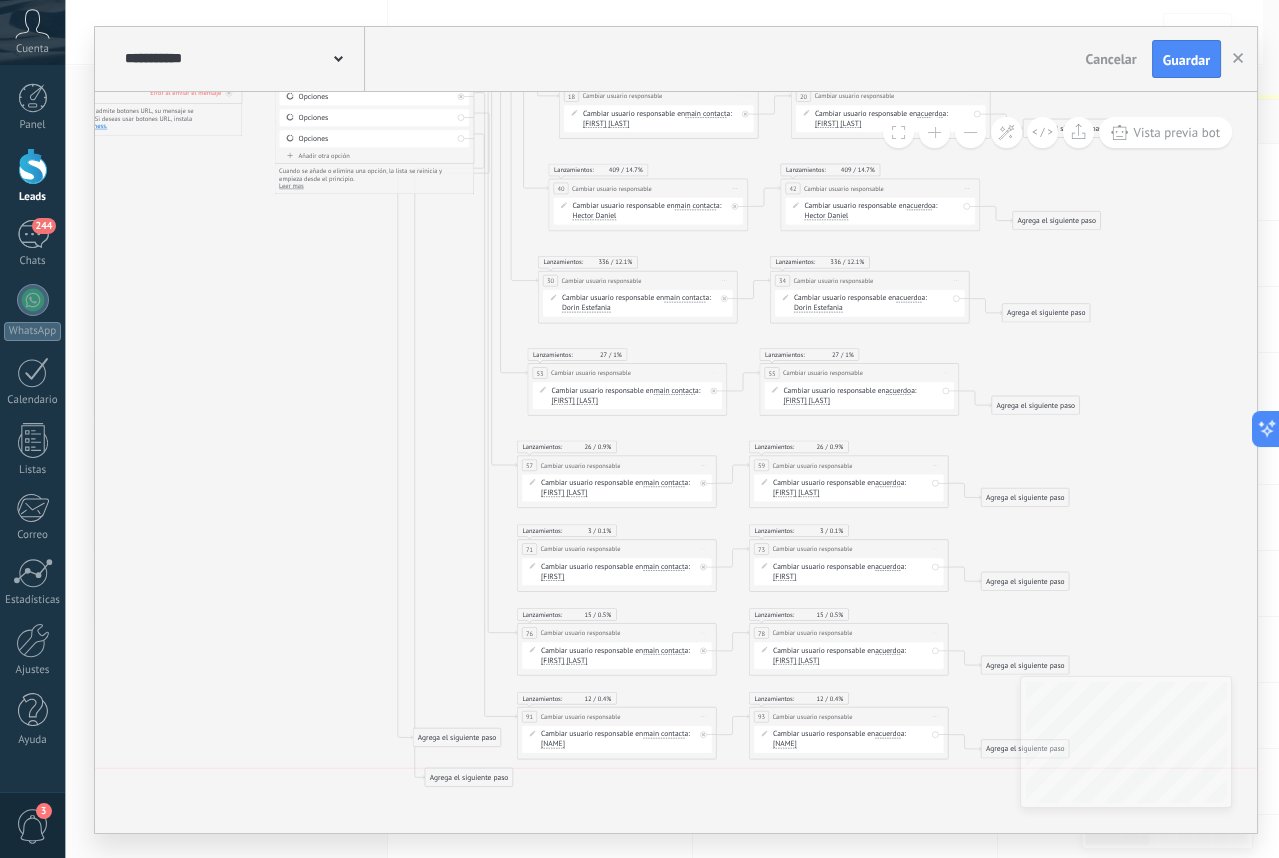drag, startPoint x: 555, startPoint y: 249, endPoint x: 474, endPoint y: 783, distance: 540.10834 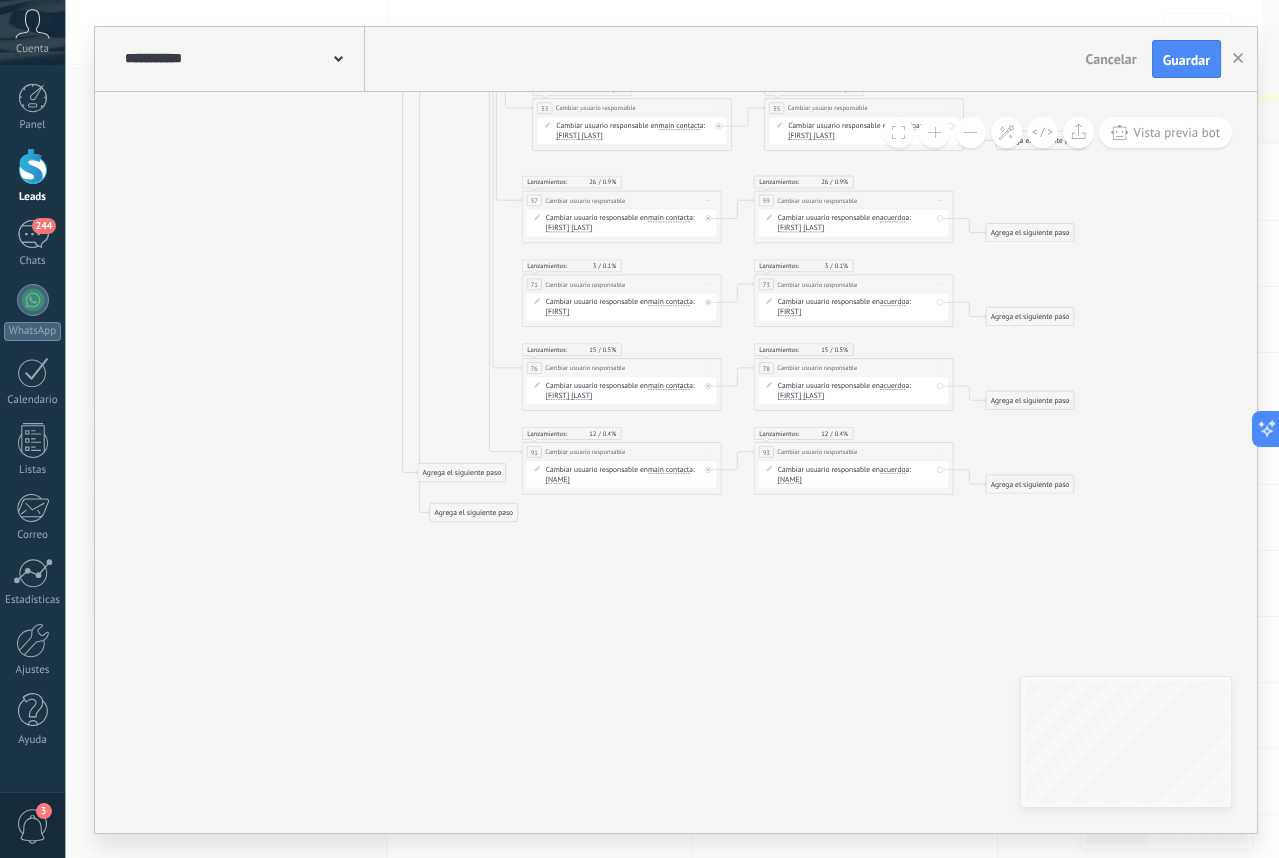 click on "Iniciar vista previa aquí
Cambiar nombre
Duplicar
Borrar" at bounding box center [729, 15] 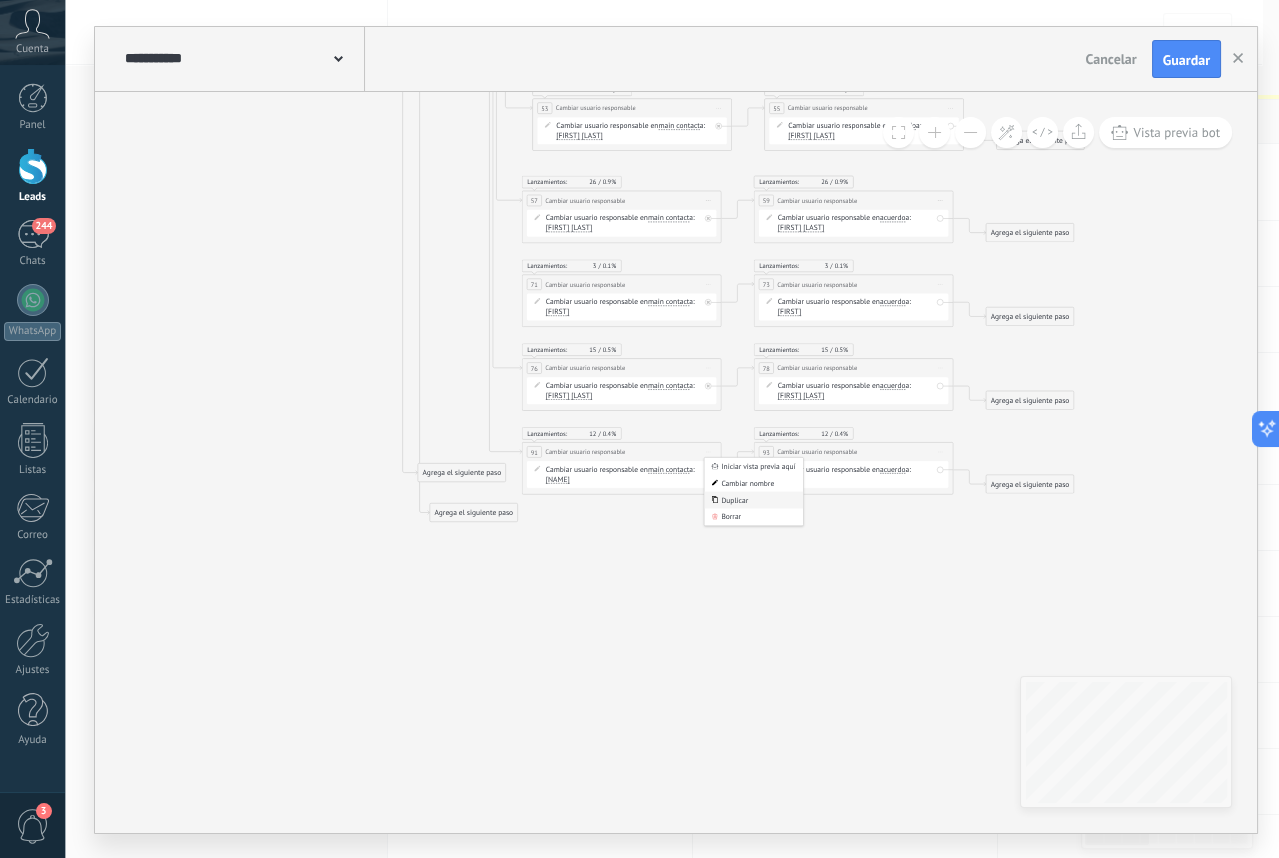 click on "Duplicar" at bounding box center [0, 0] 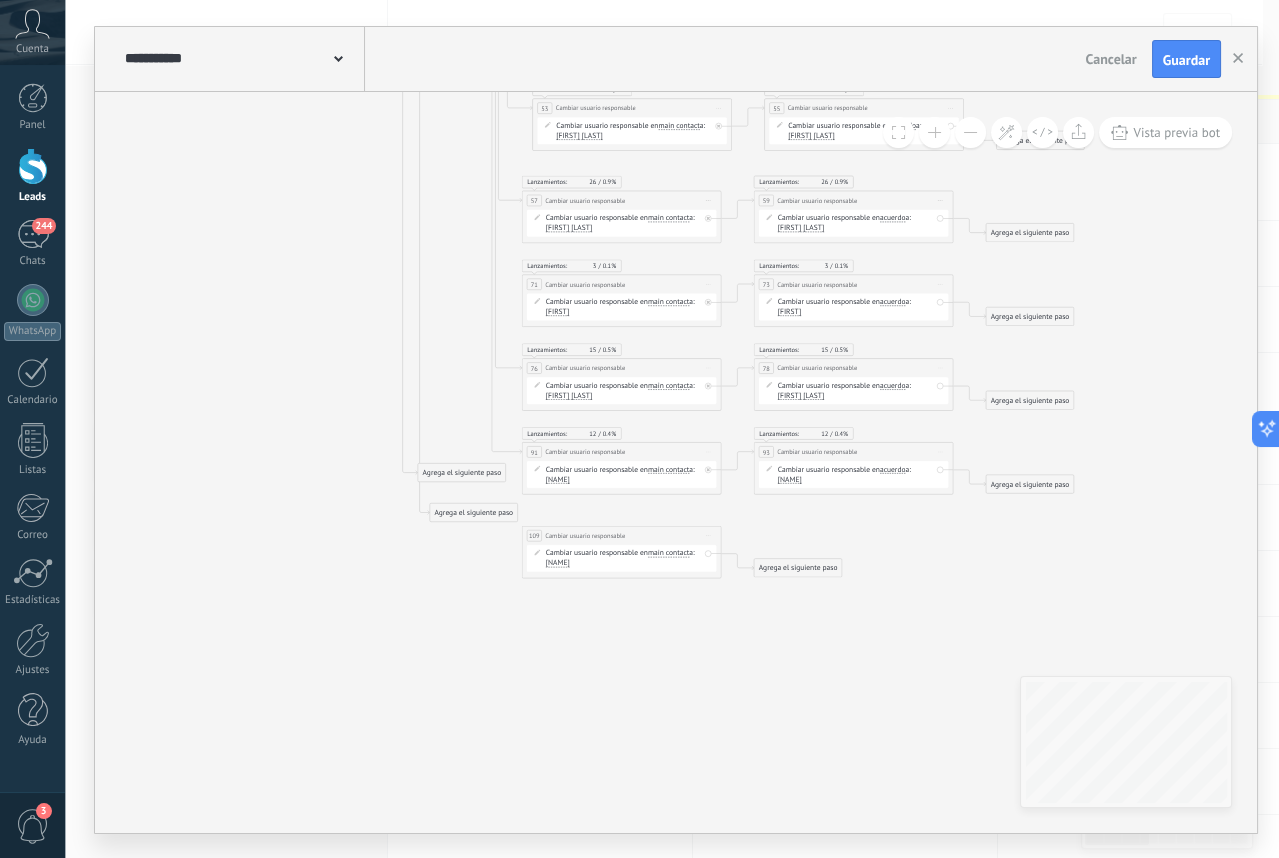 click on "Iniciar vista previa aquí
Cambiar nombre
Duplicar
Borrar" at bounding box center (729, 15) 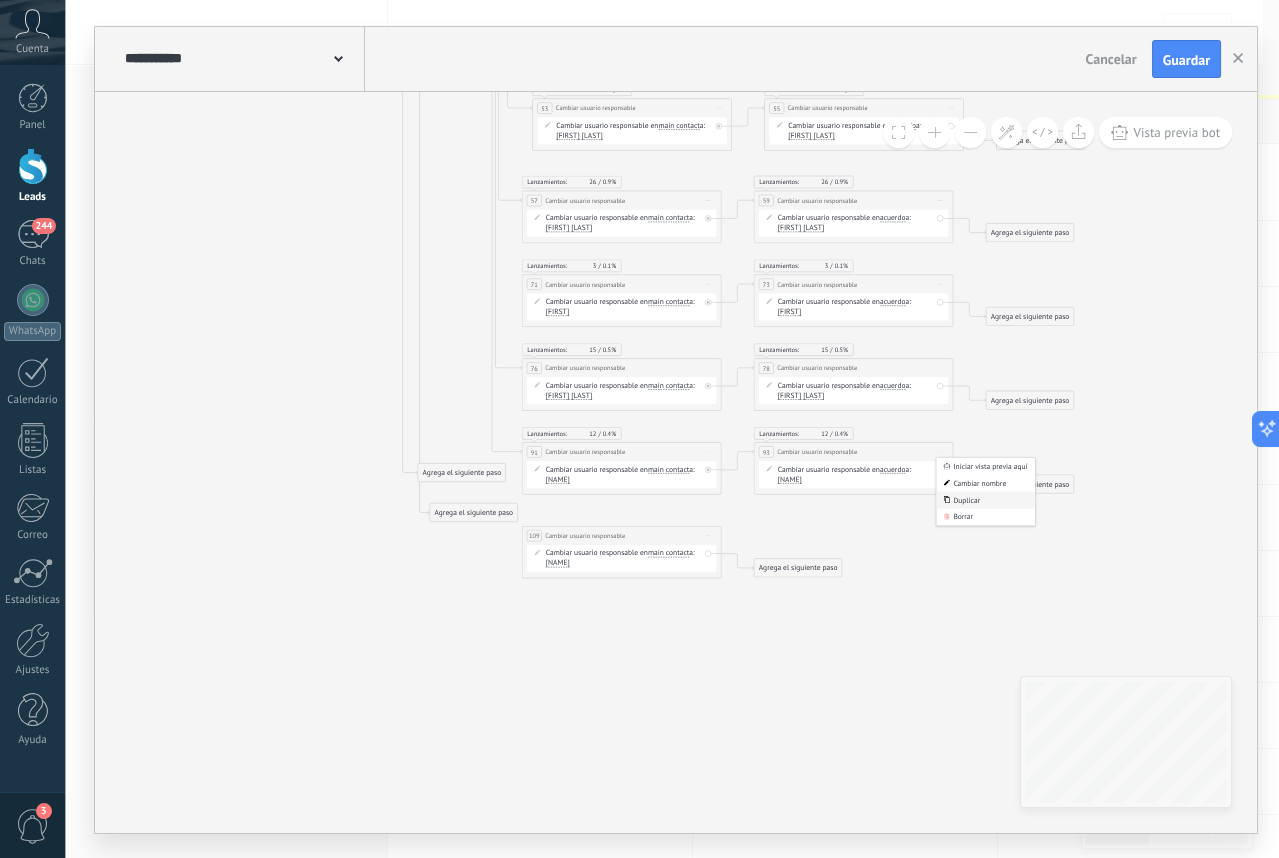 click on "Duplicar" at bounding box center (0, 0) 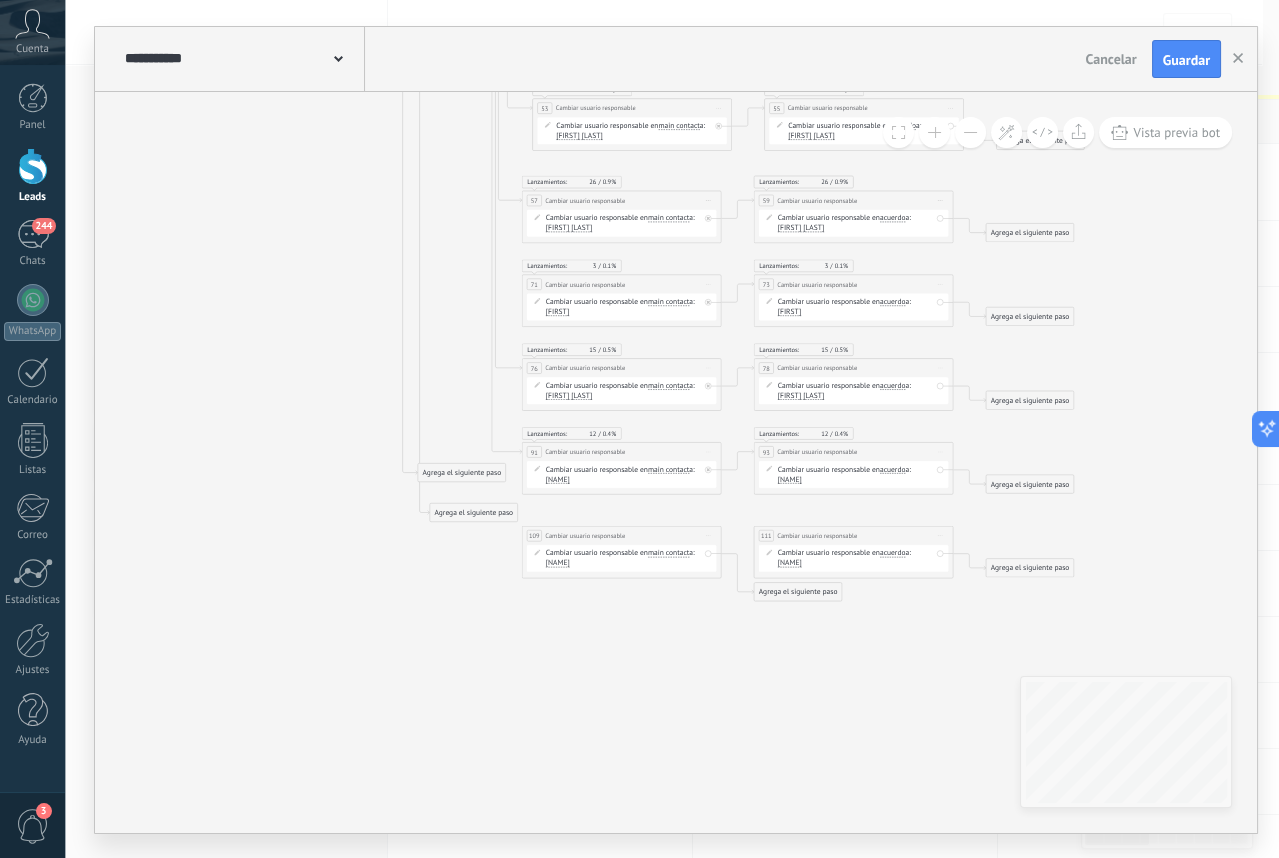 click on "Iniciar vista previa aquí
Cambiar nombre
Duplicar
Borrar" at bounding box center [729, 15] 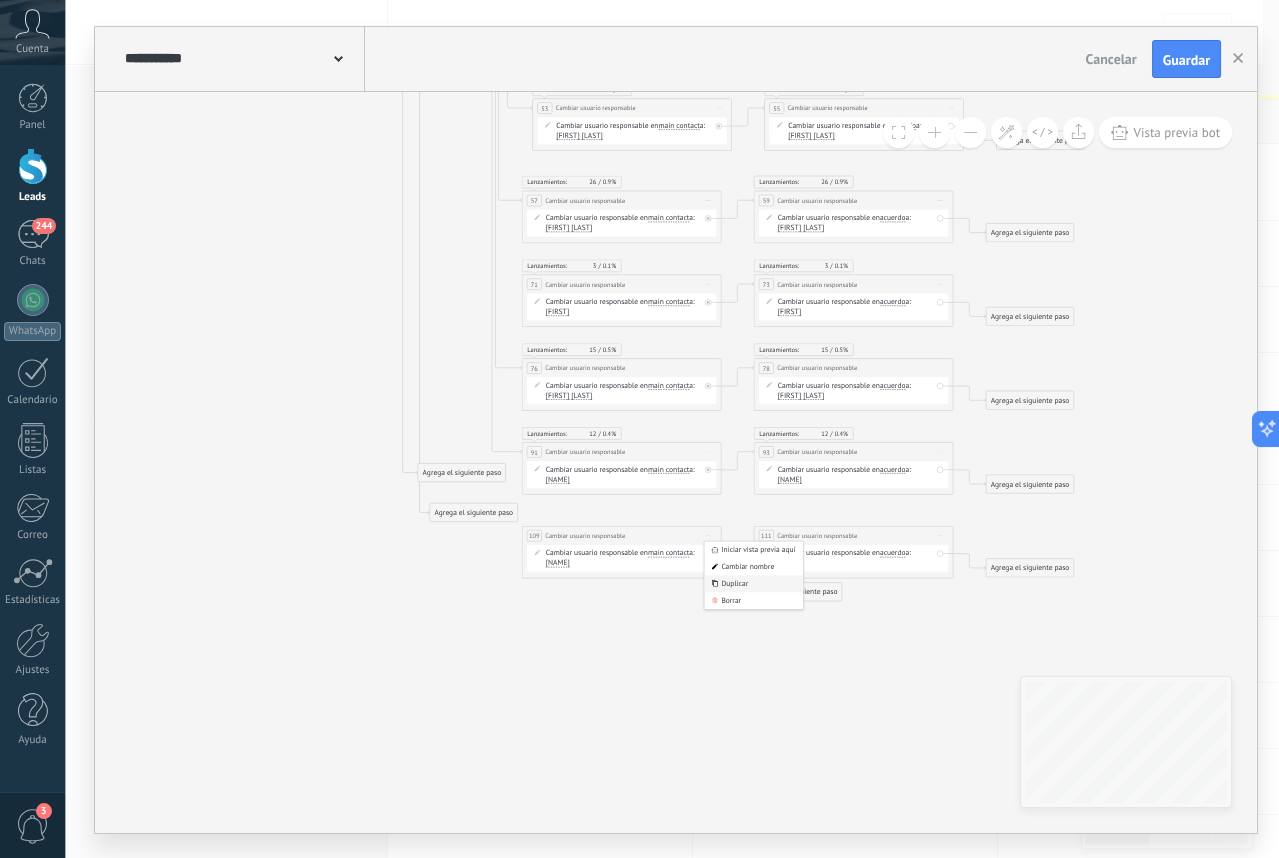 click on "Duplicar" at bounding box center [0, 0] 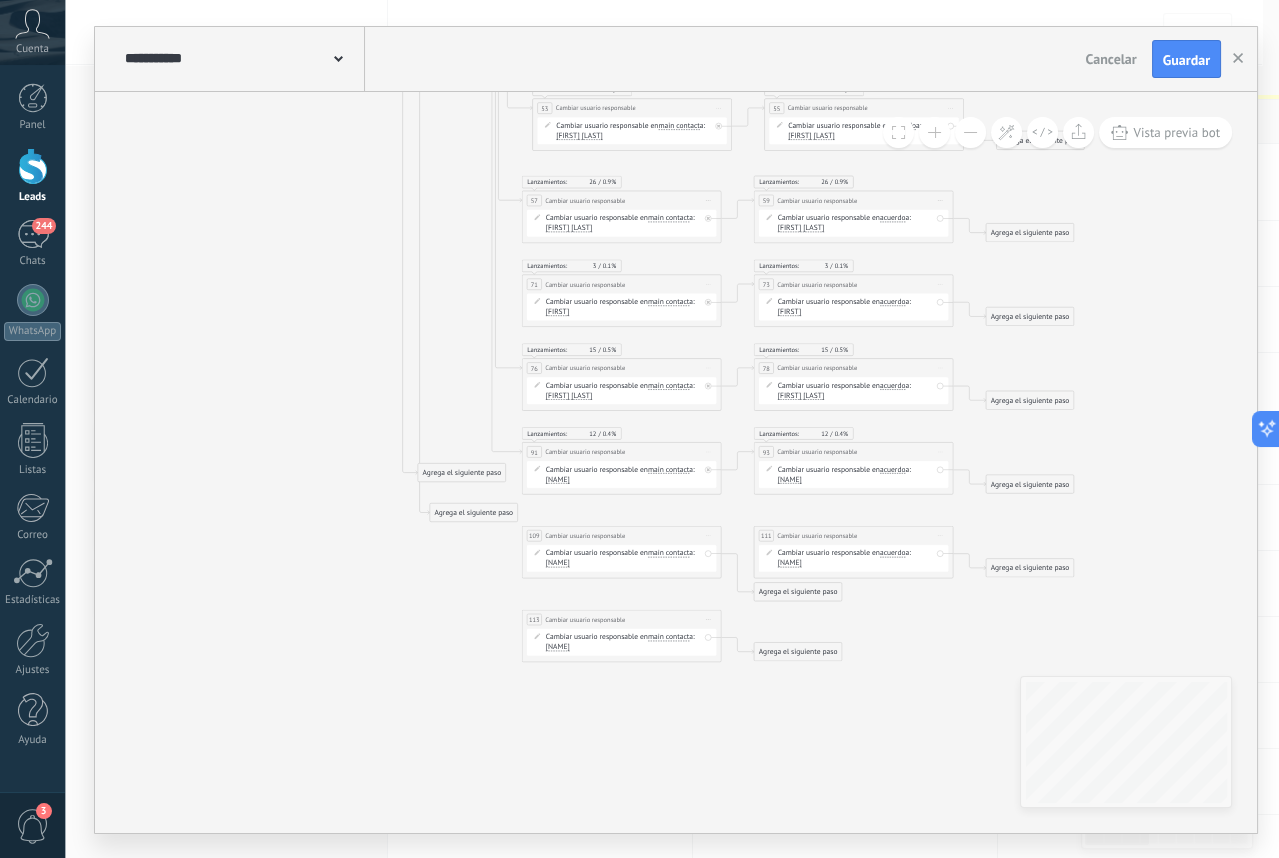 click on "Iniciar vista previa aquí
Cambiar nombre
Duplicar
Borrar" at bounding box center (729, 15) 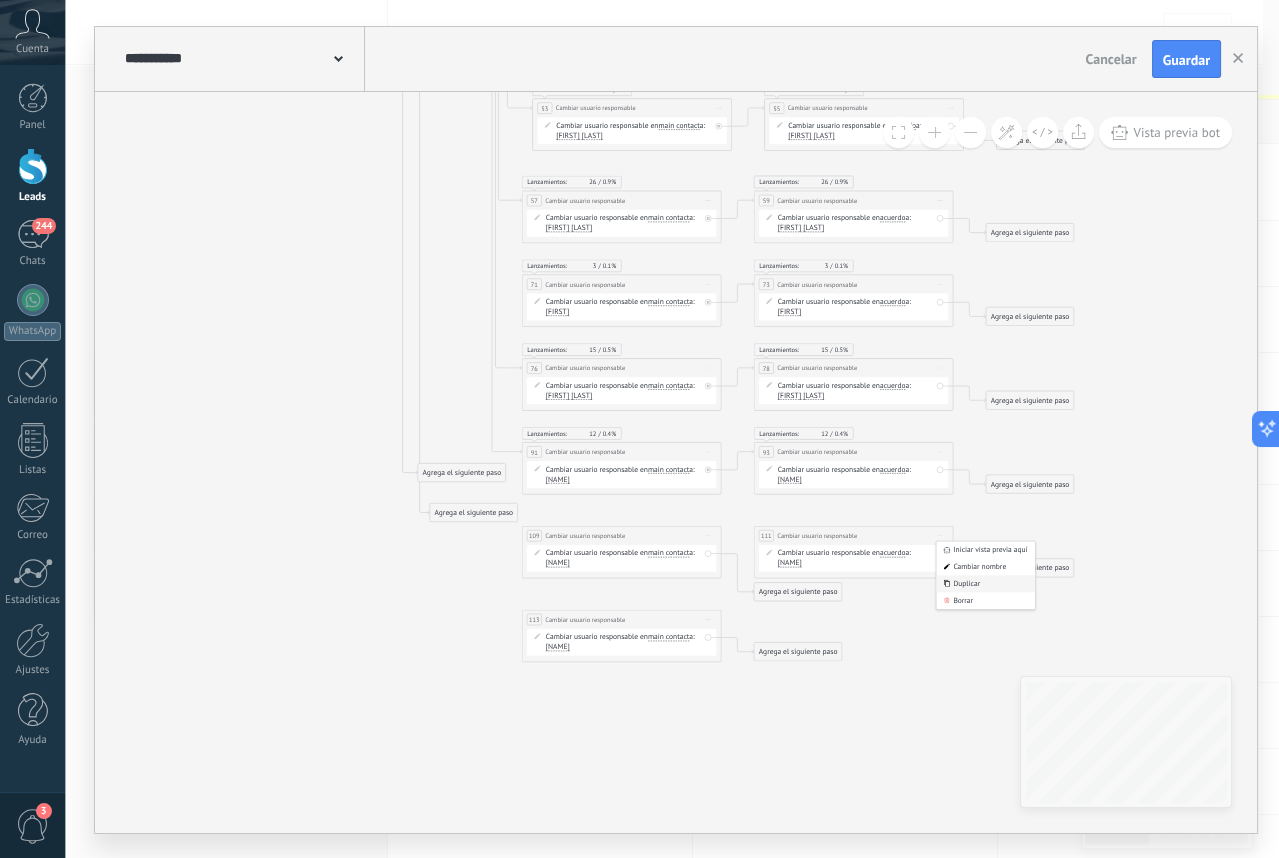 click on "Duplicar" at bounding box center (0, 0) 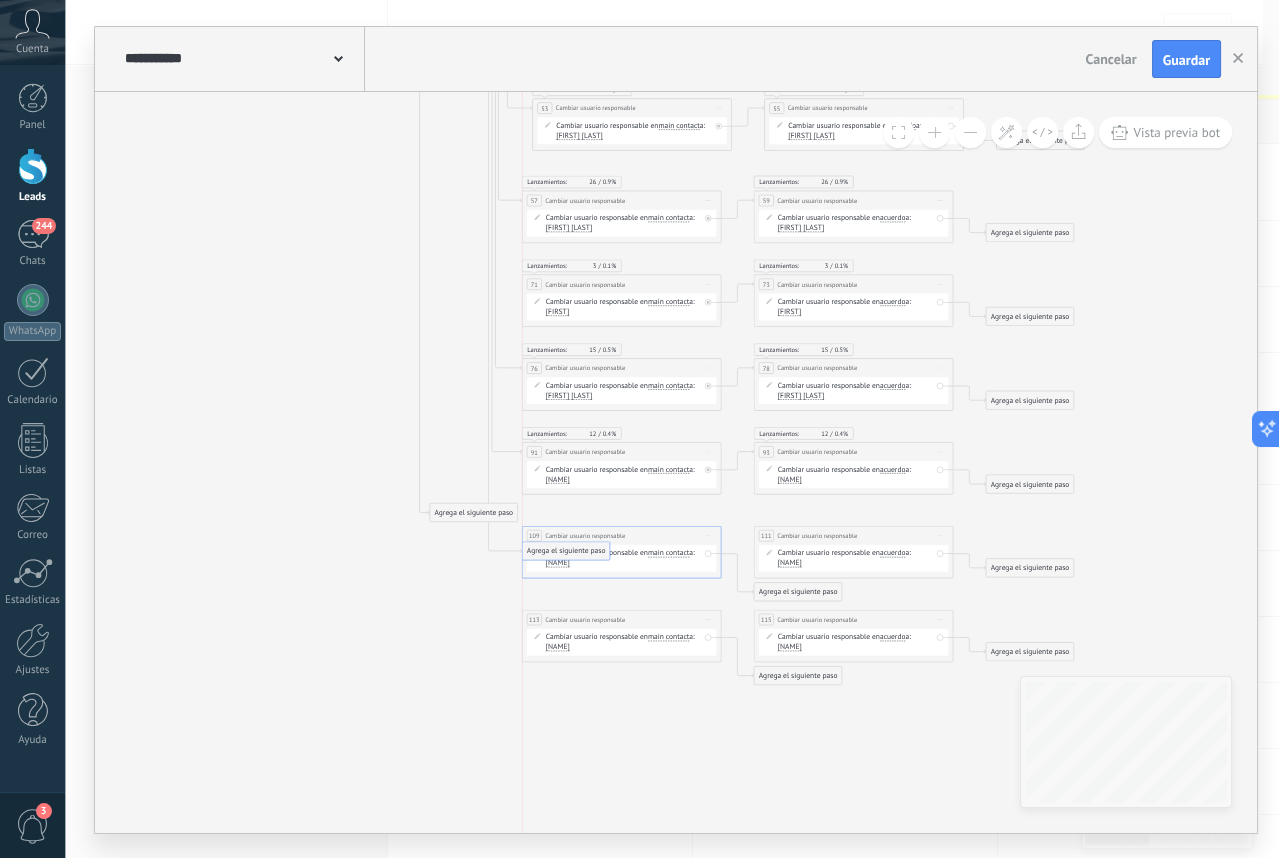 drag, startPoint x: 470, startPoint y: 465, endPoint x: 572, endPoint y: 544, distance: 129.0155 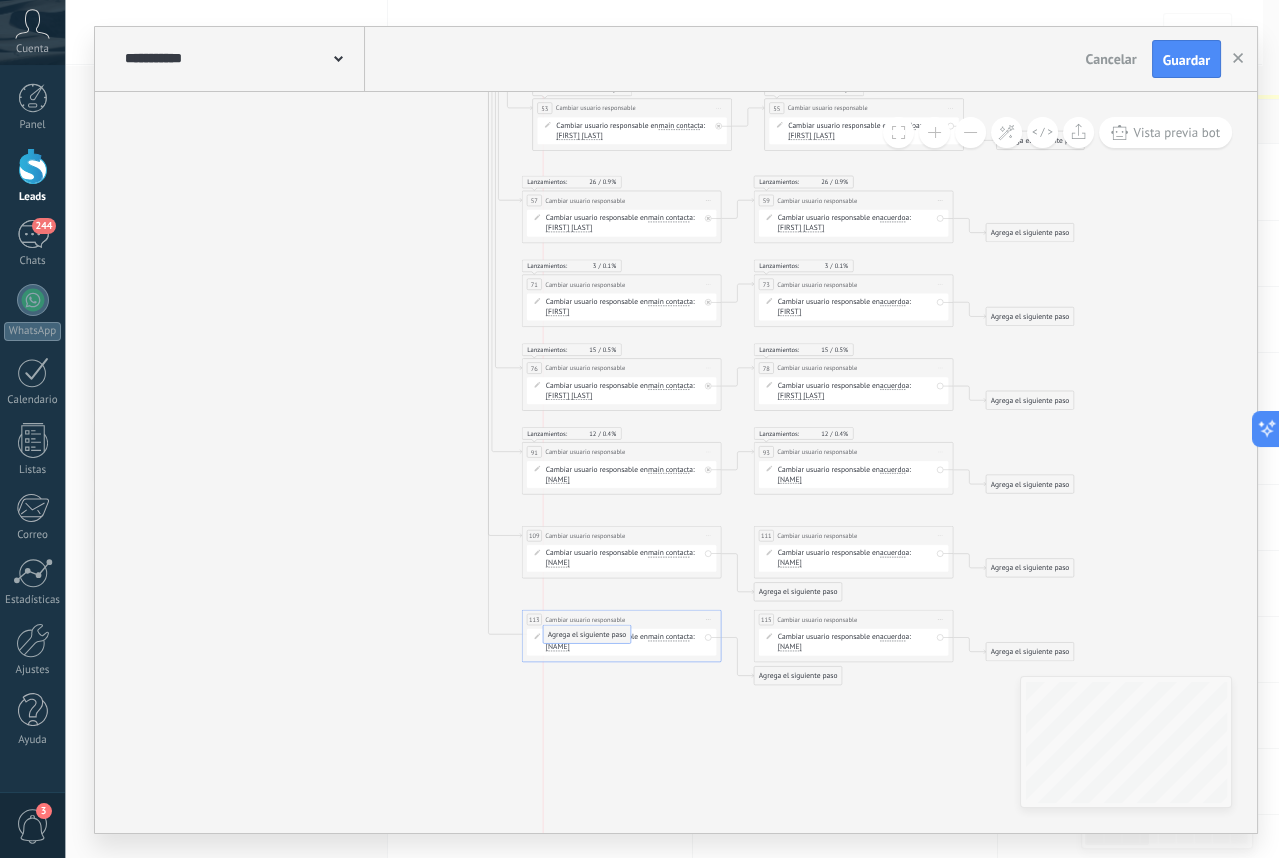 drag, startPoint x: 446, startPoint y: 511, endPoint x: 555, endPoint y: 634, distance: 164.3472 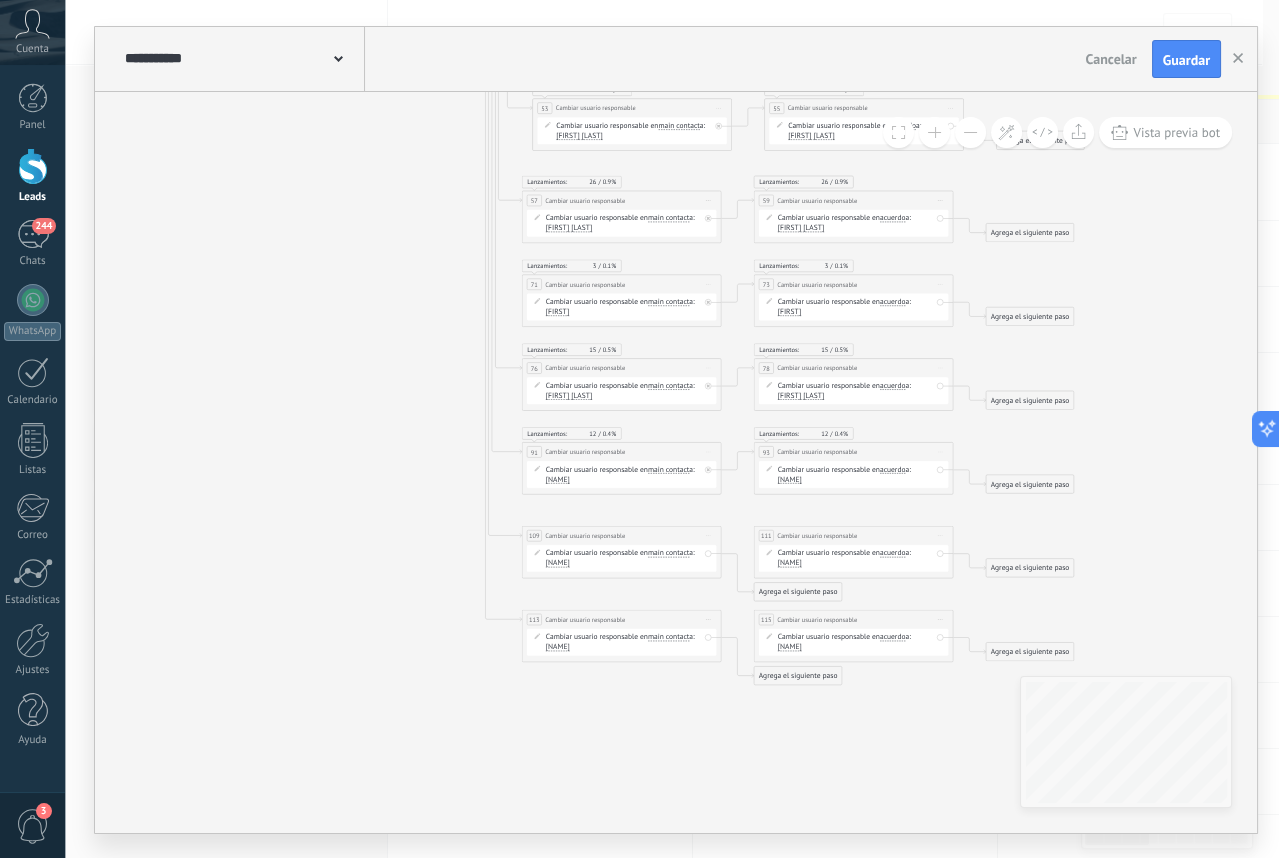 click on "[NAME]" at bounding box center [591, 43] 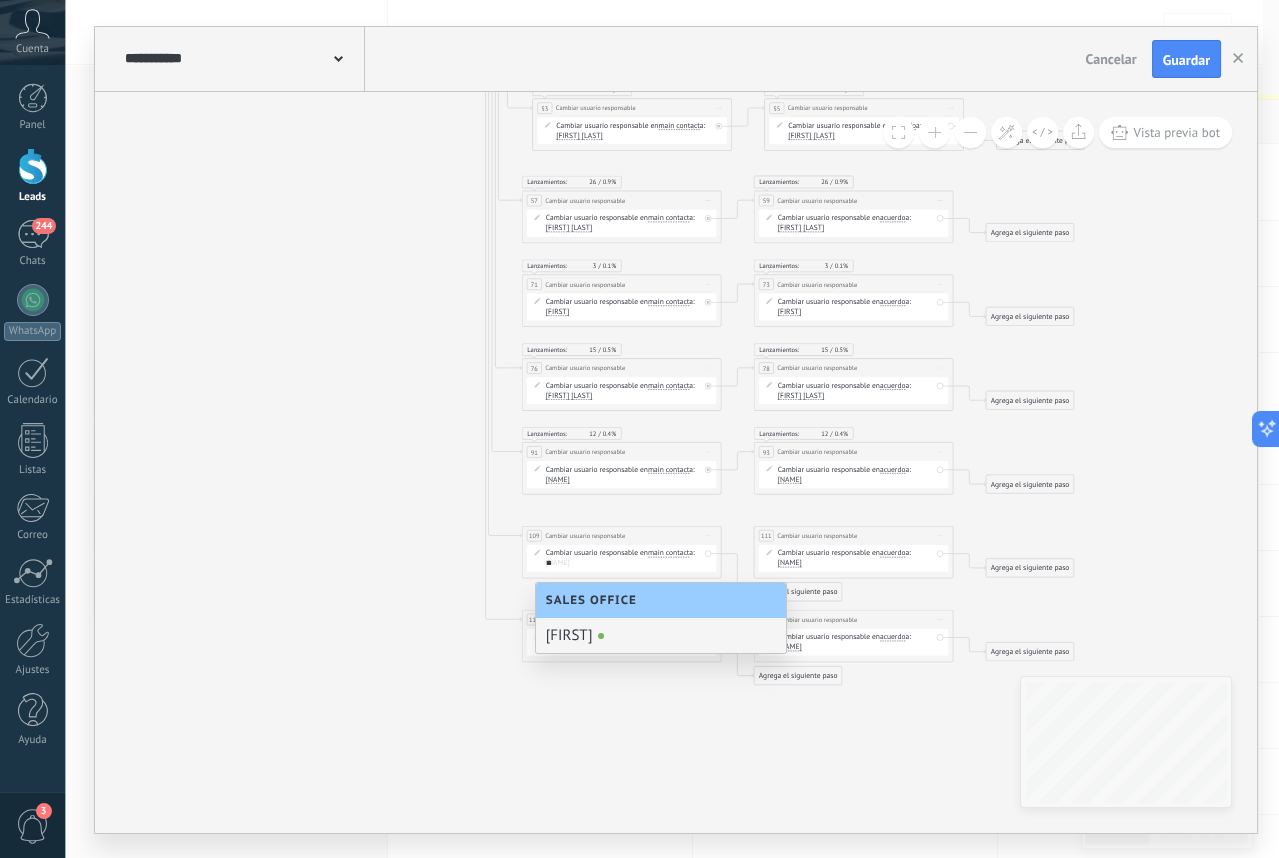 type on "**" 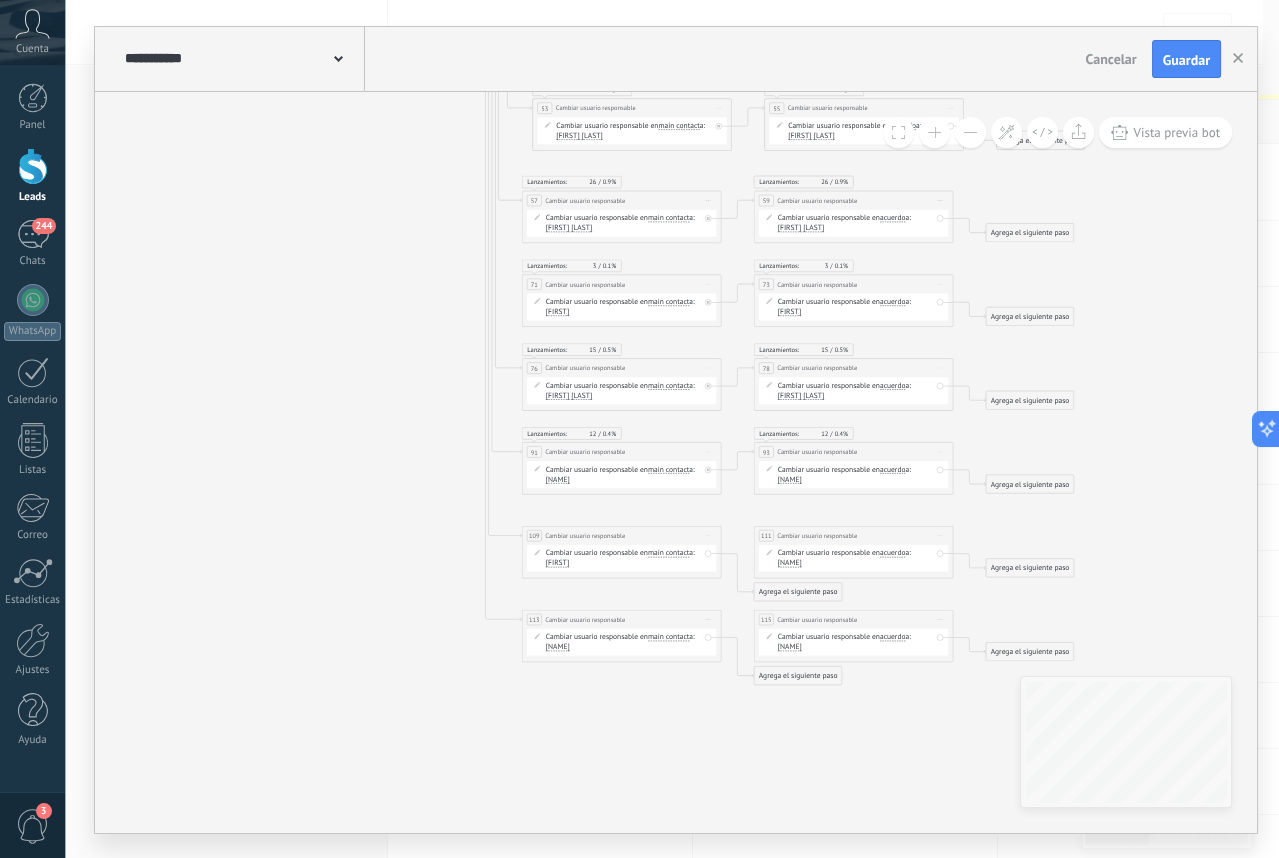 click on "[NAME]" at bounding box center (591, 43) 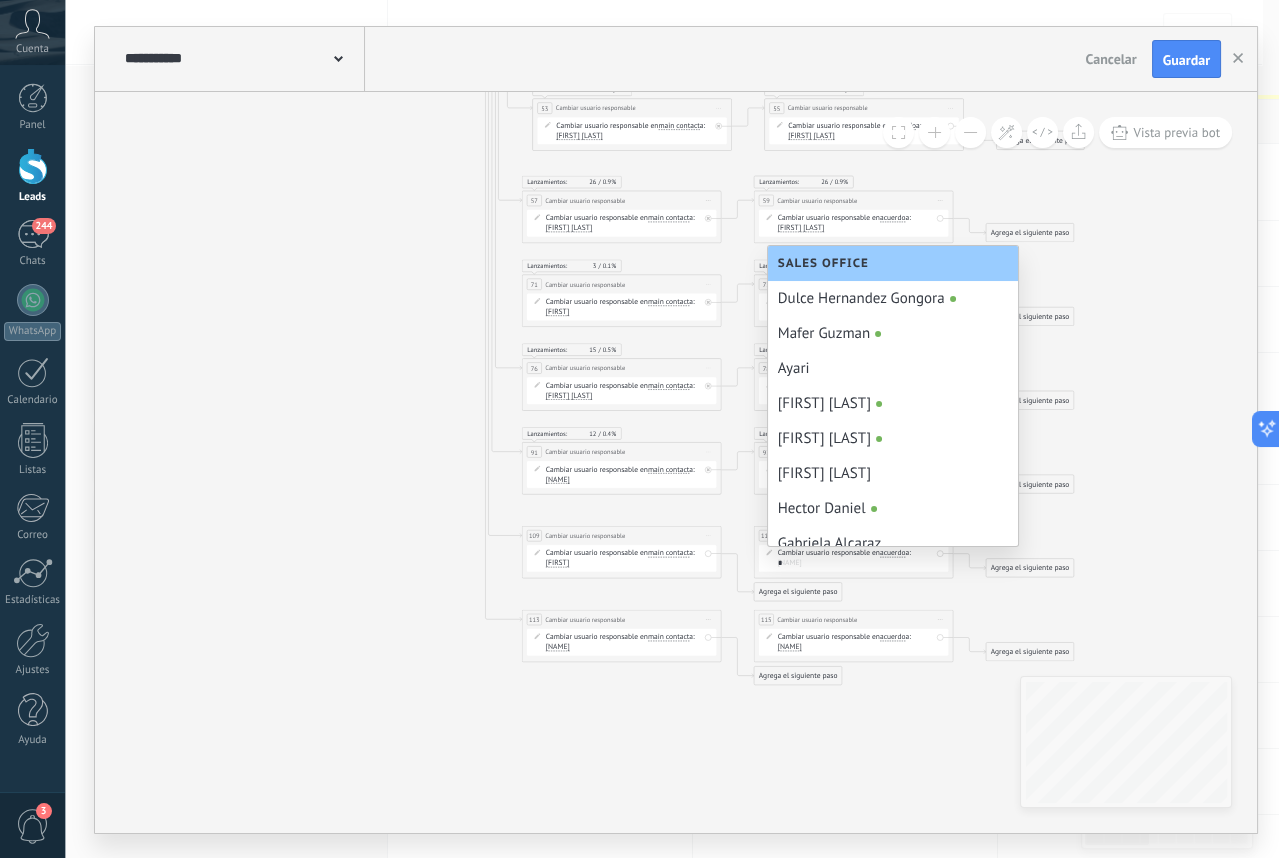 scroll, scrollTop: 0, scrollLeft: 0, axis: both 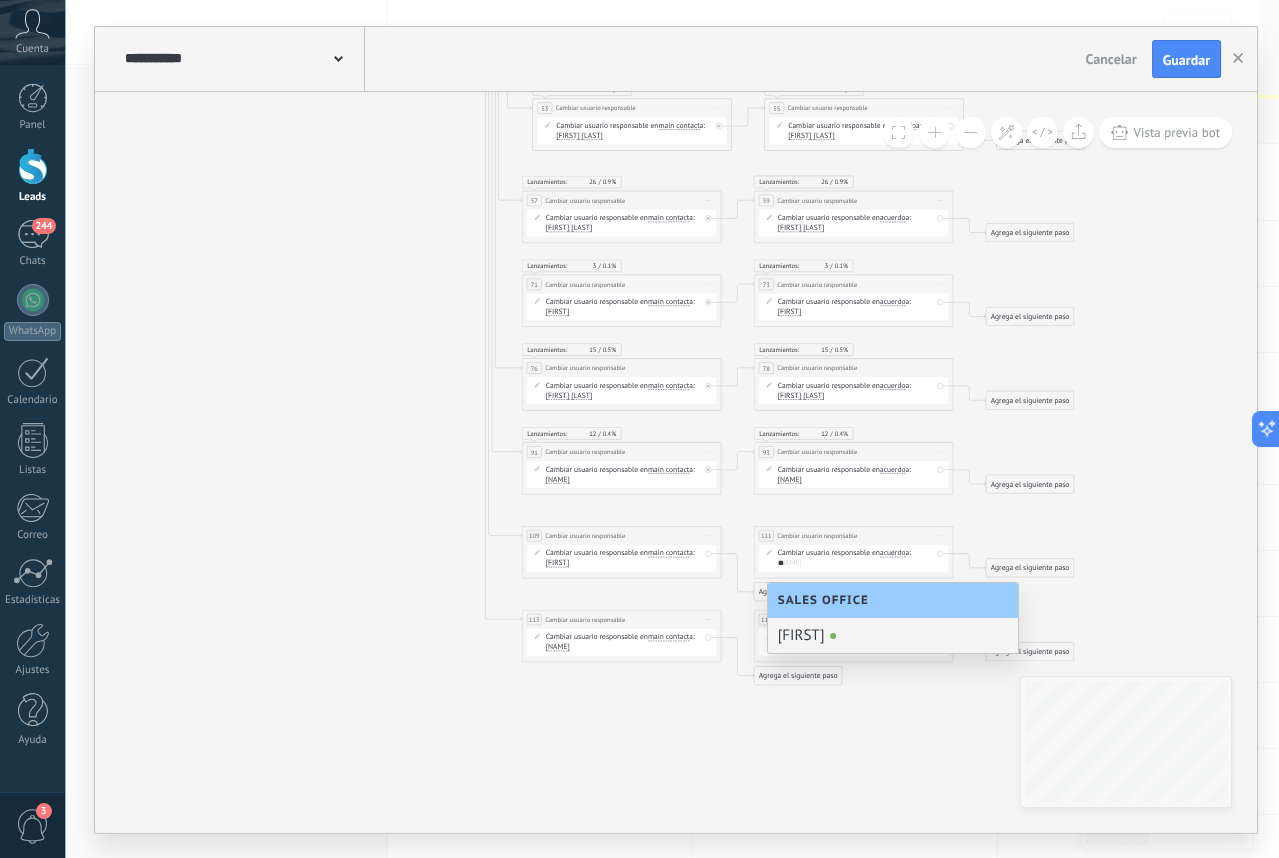 type on "**" 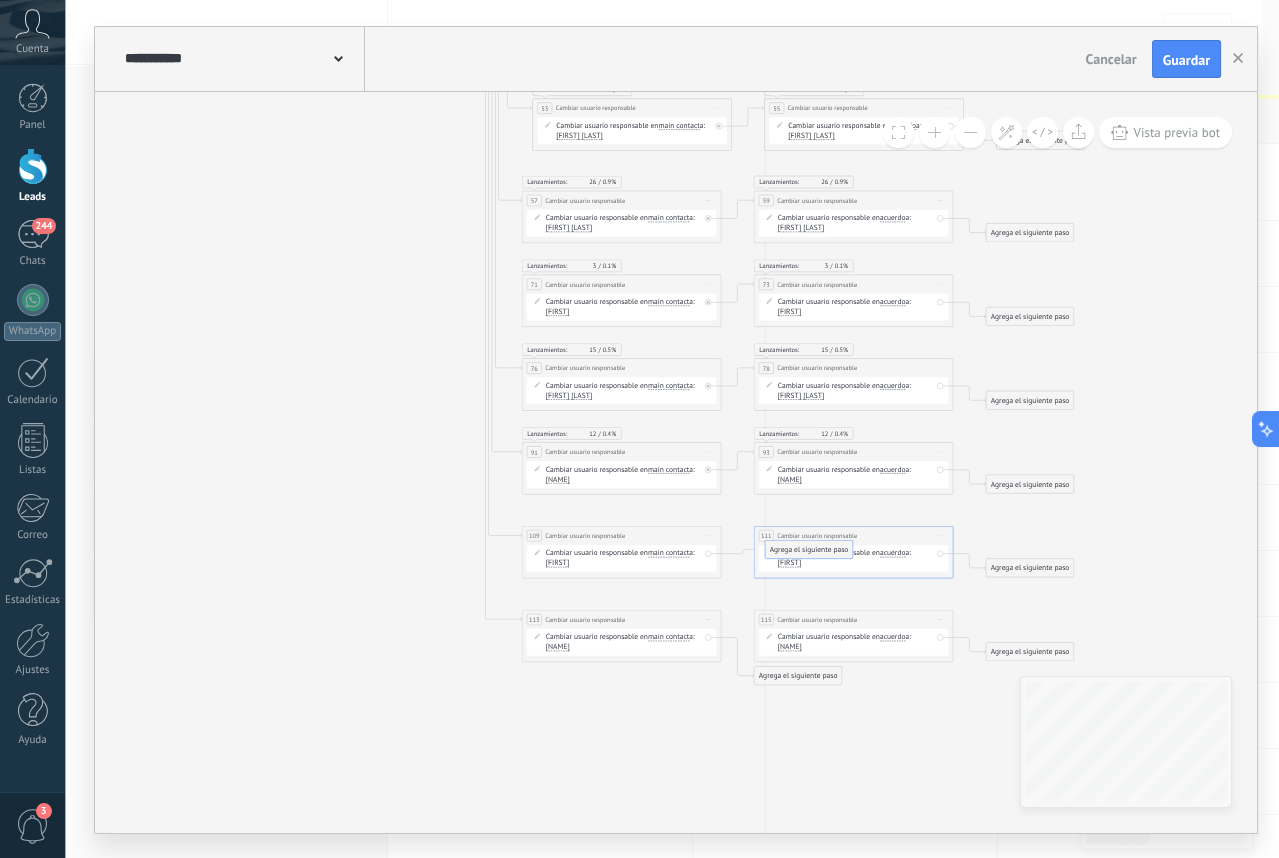 drag, startPoint x: 789, startPoint y: 593, endPoint x: 806, endPoint y: 551, distance: 45.310043 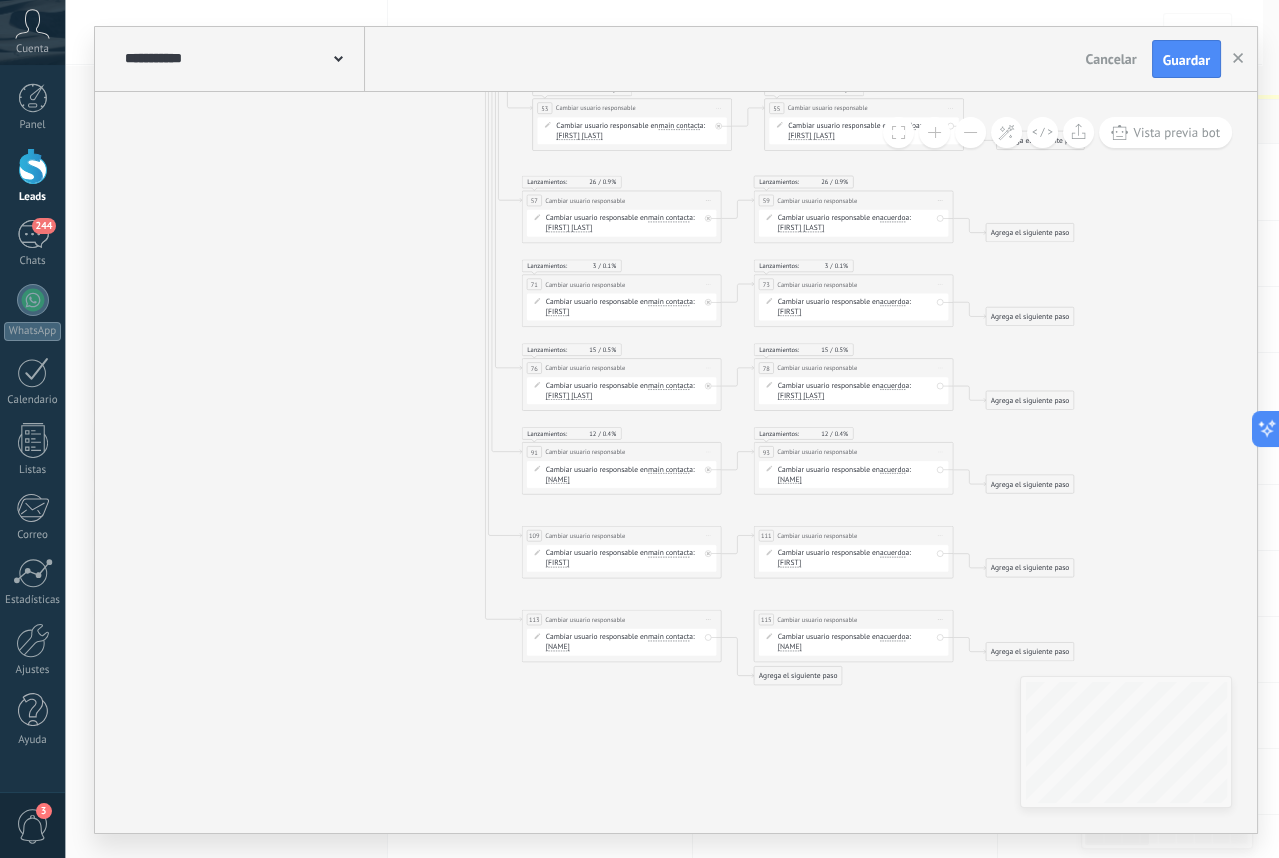 click on "[NAME]" at bounding box center [591, 43] 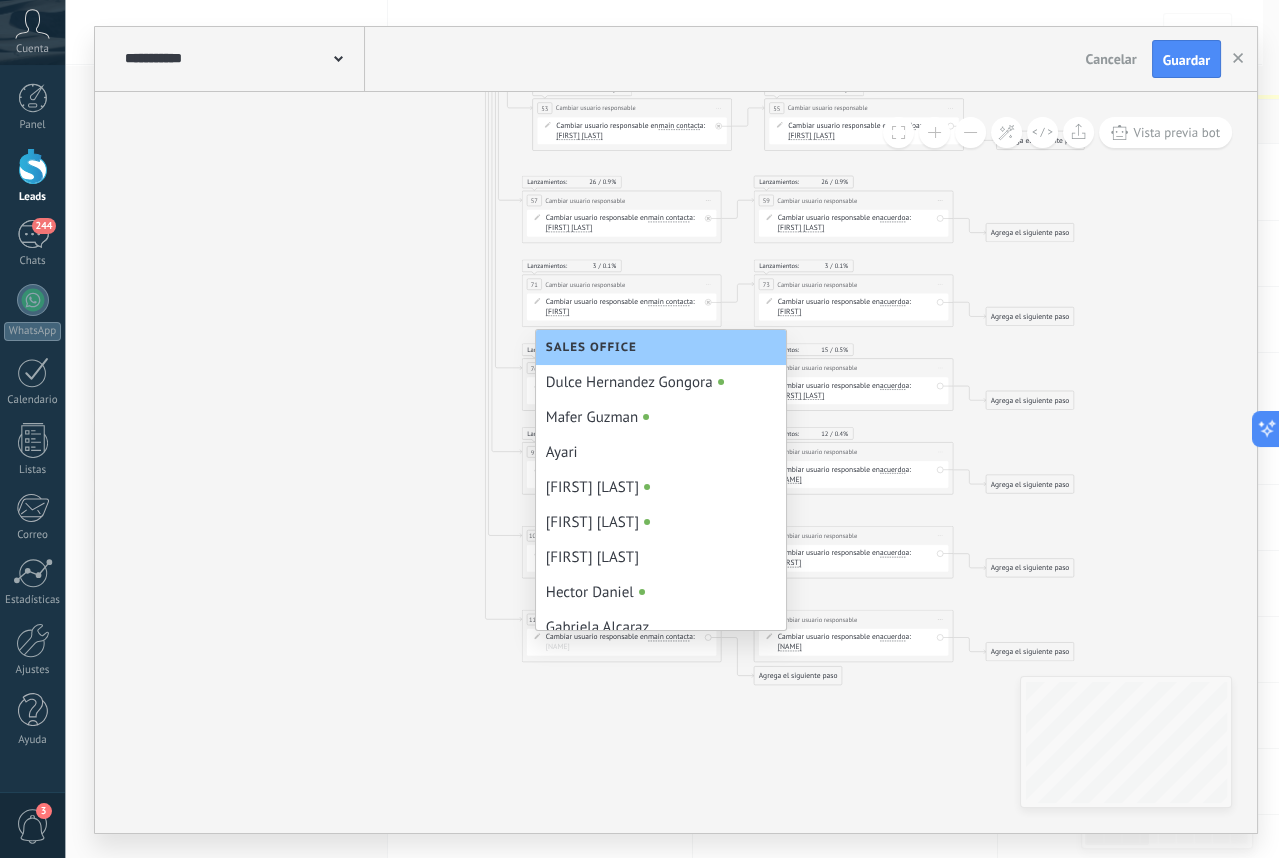scroll, scrollTop: 327, scrollLeft: 0, axis: vertical 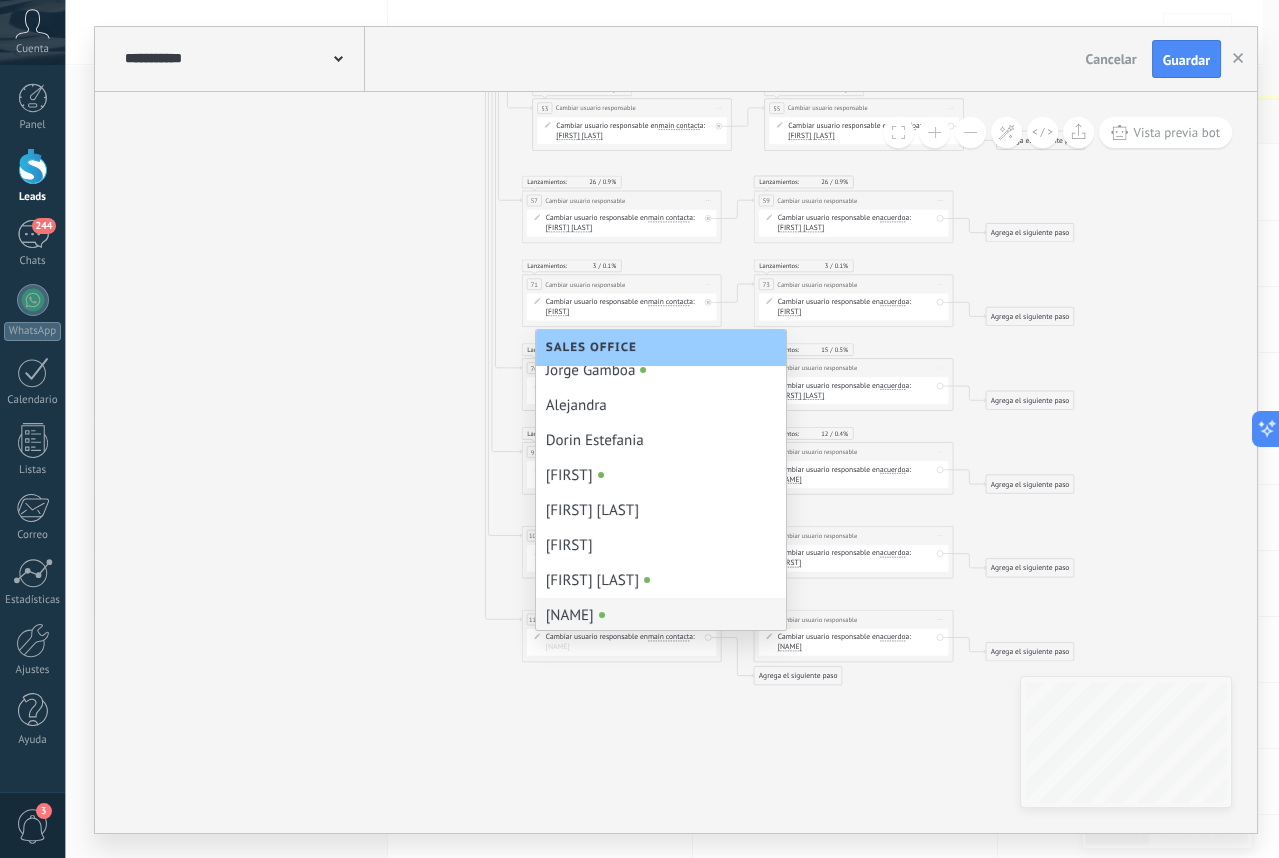 click on "Agrega el siguiente paso" at bounding box center (1051, 48) 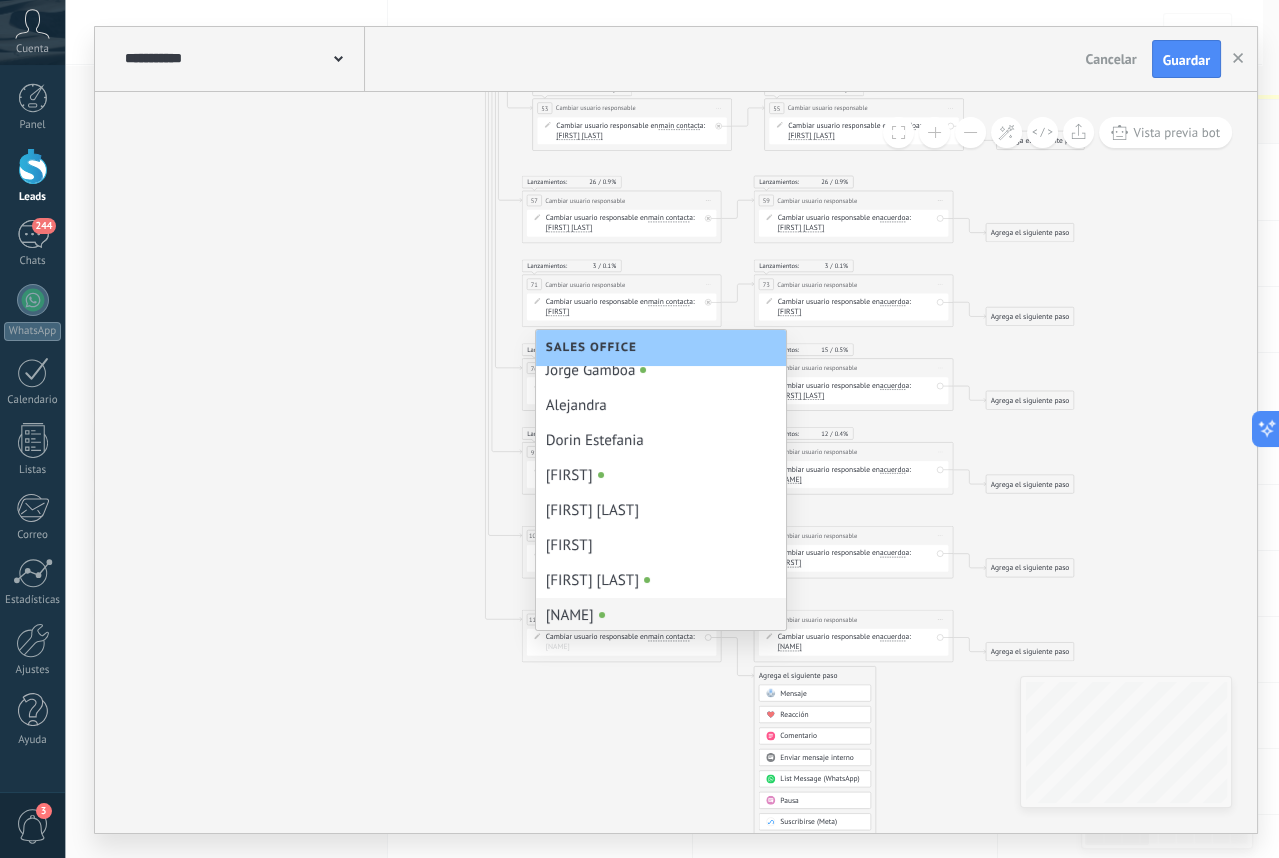 click on "Agrega el siguiente paso" at bounding box center [1051, 48] 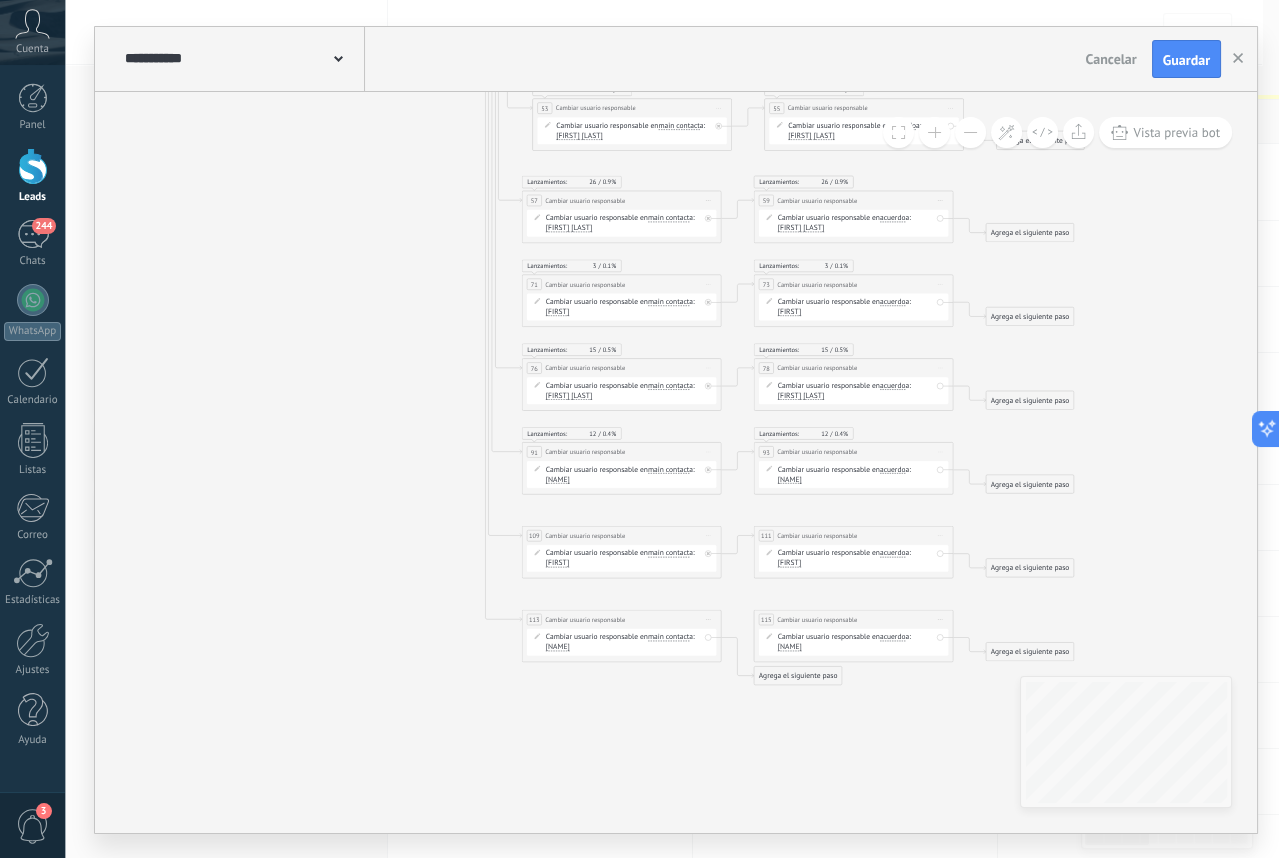 click at bounding box center (522, -8) 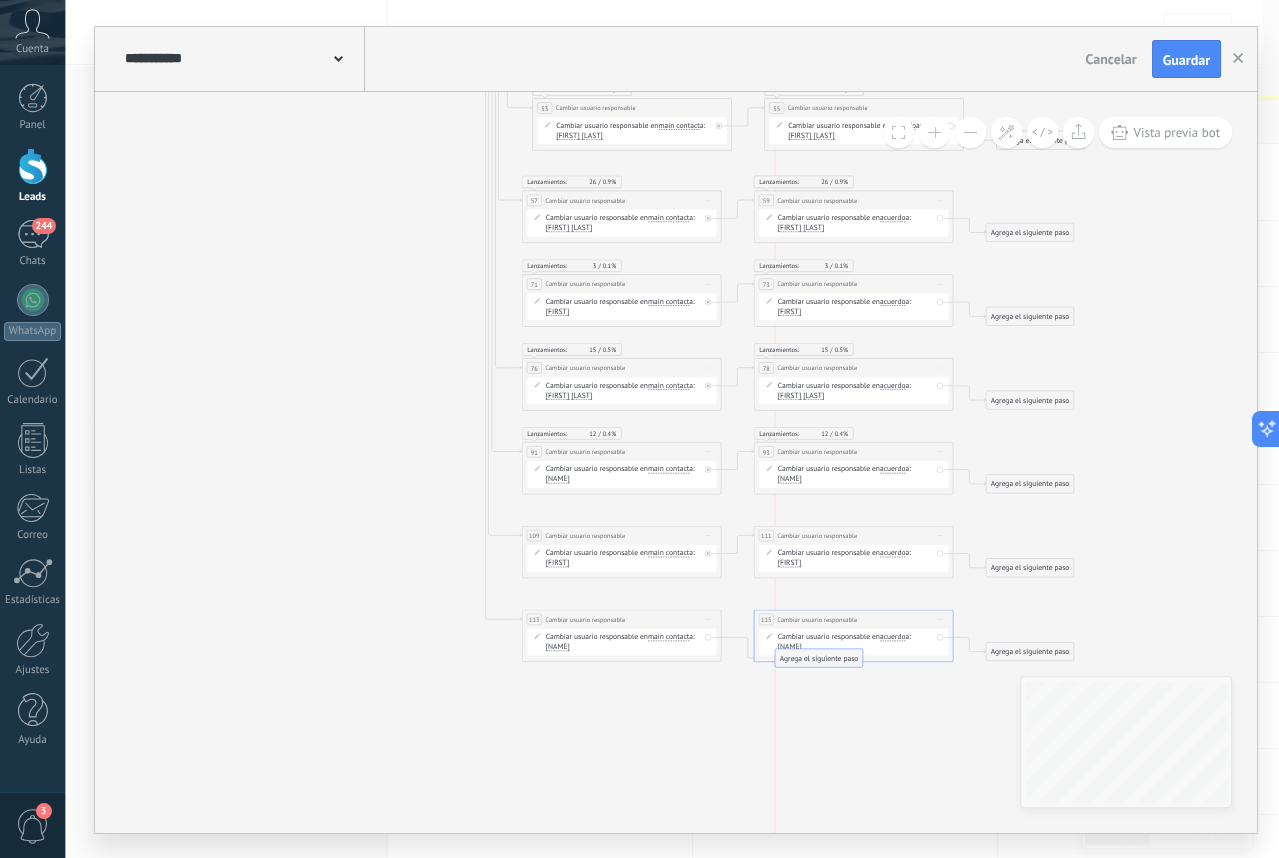 drag, startPoint x: 834, startPoint y: 672, endPoint x: 853, endPoint y: 652, distance: 27.58623 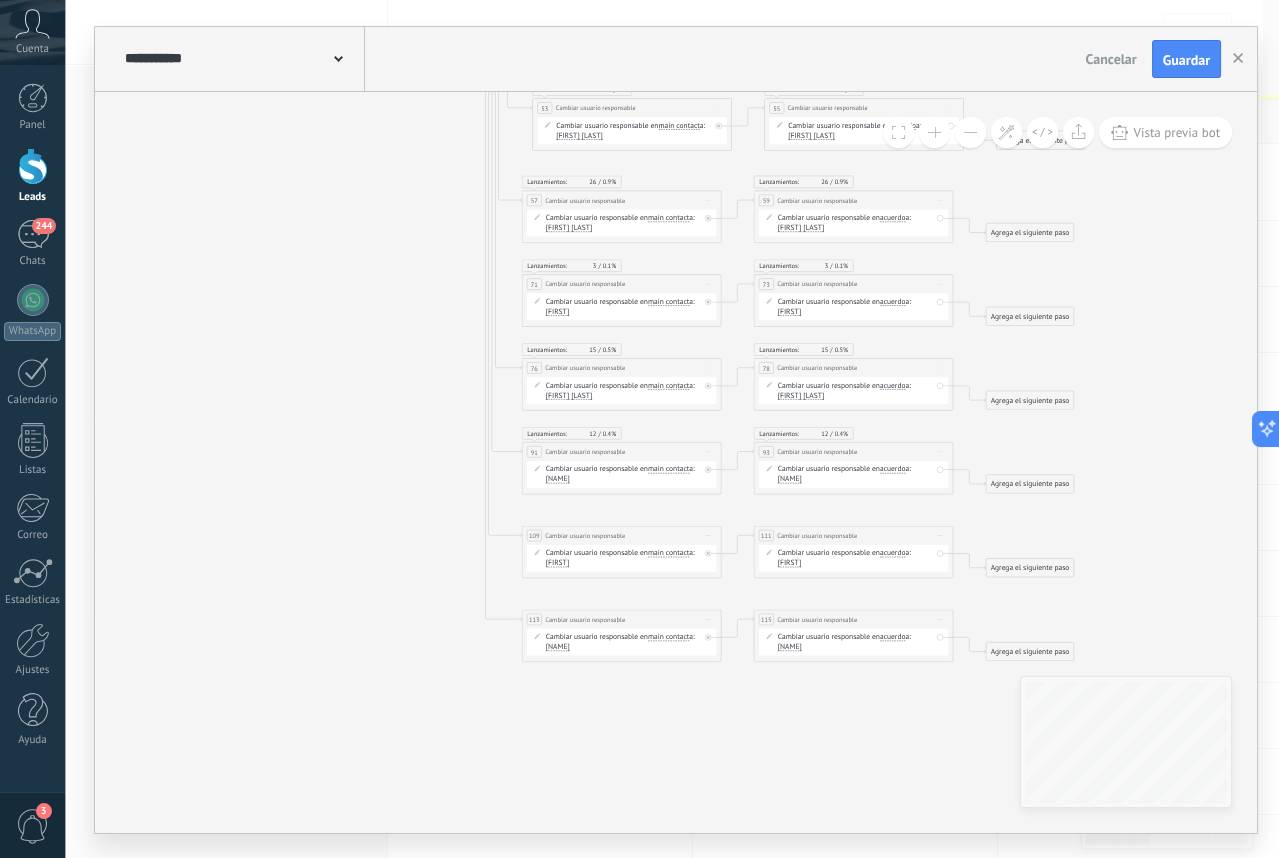 click on "[NAME]" at bounding box center (591, 43) 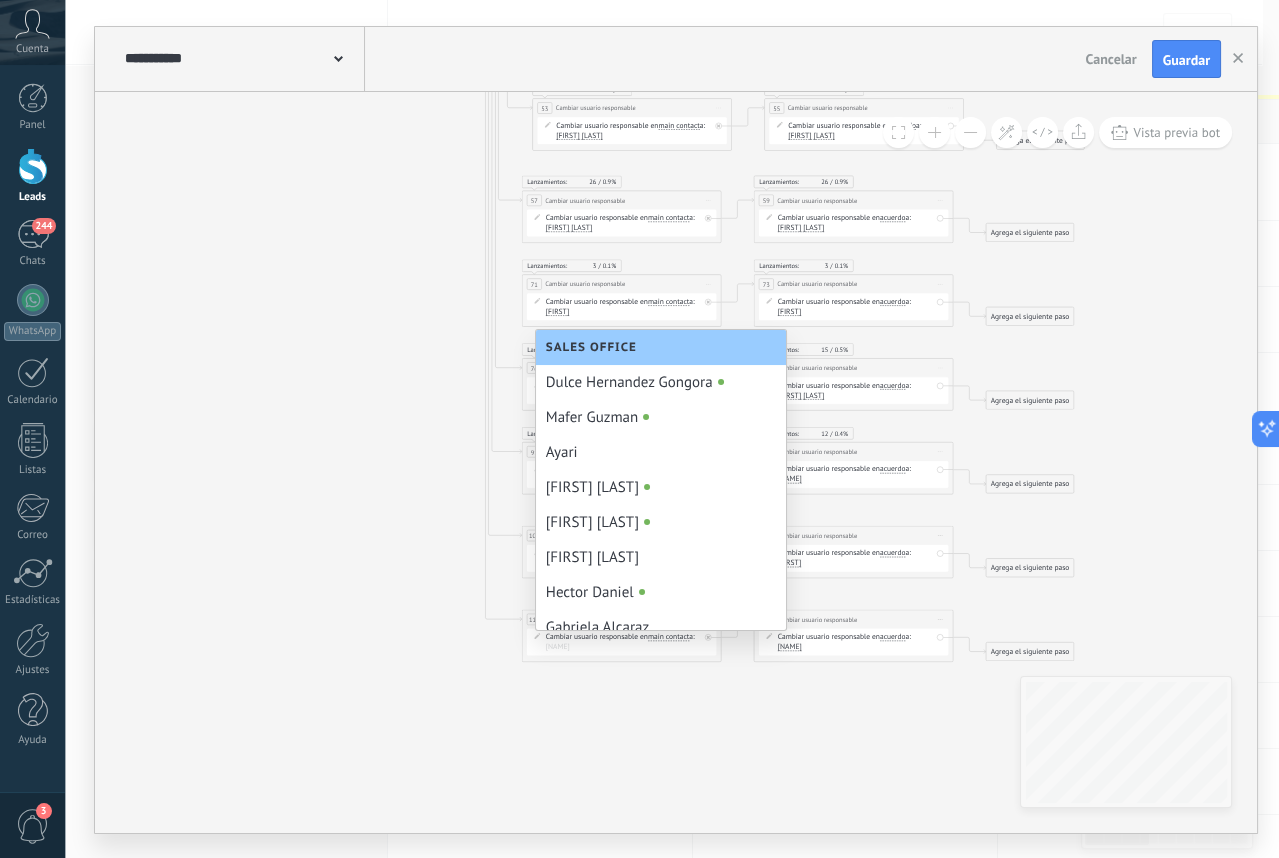 scroll, scrollTop: 327, scrollLeft: 0, axis: vertical 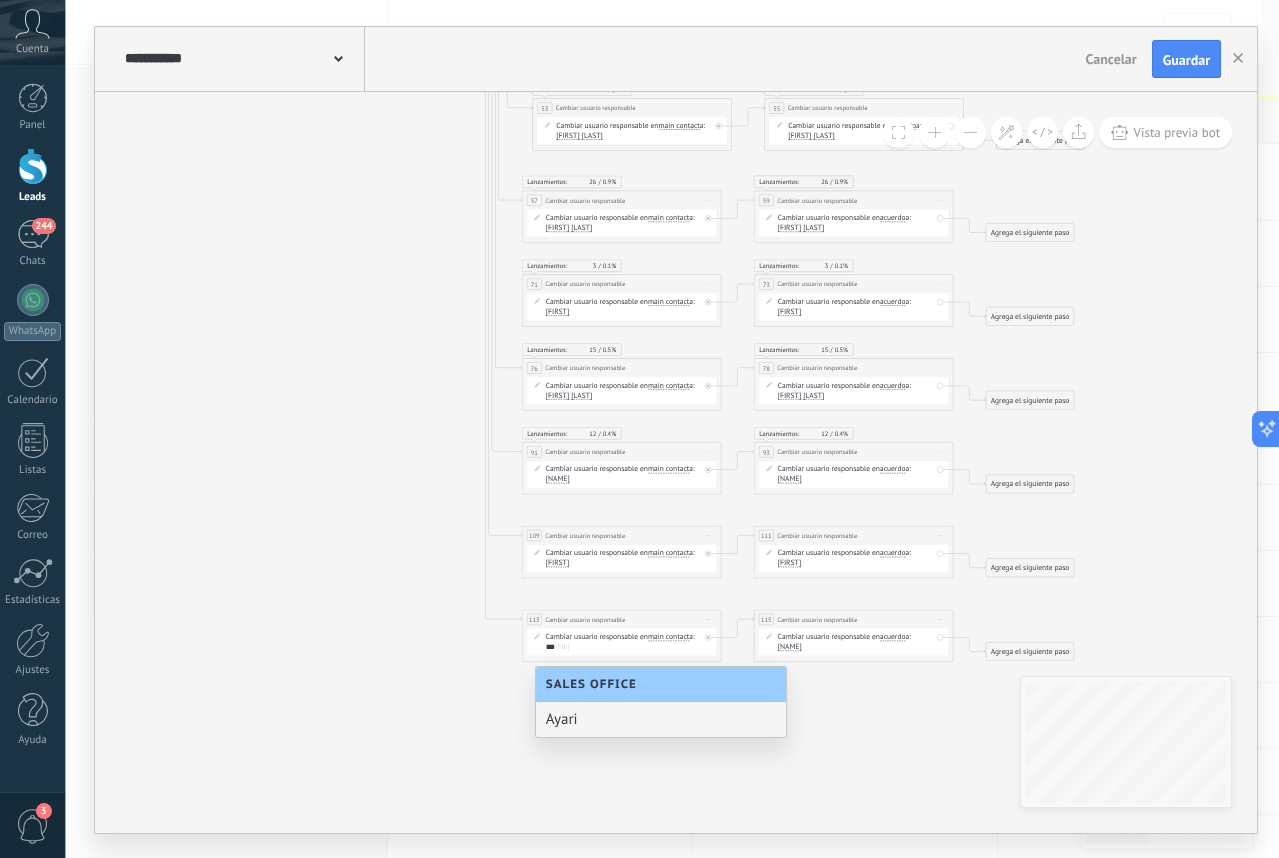 type on "***" 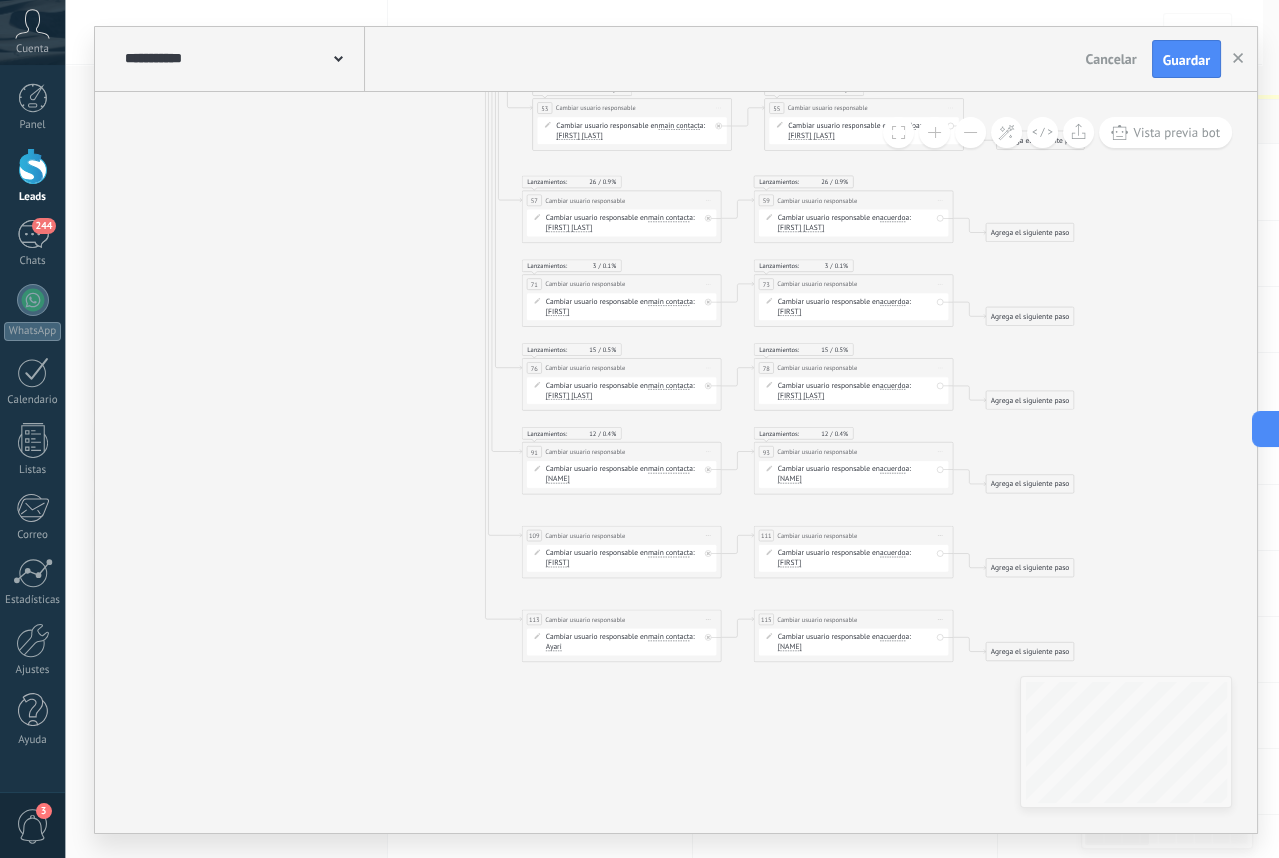 click on "[NAME]" at bounding box center [591, 43] 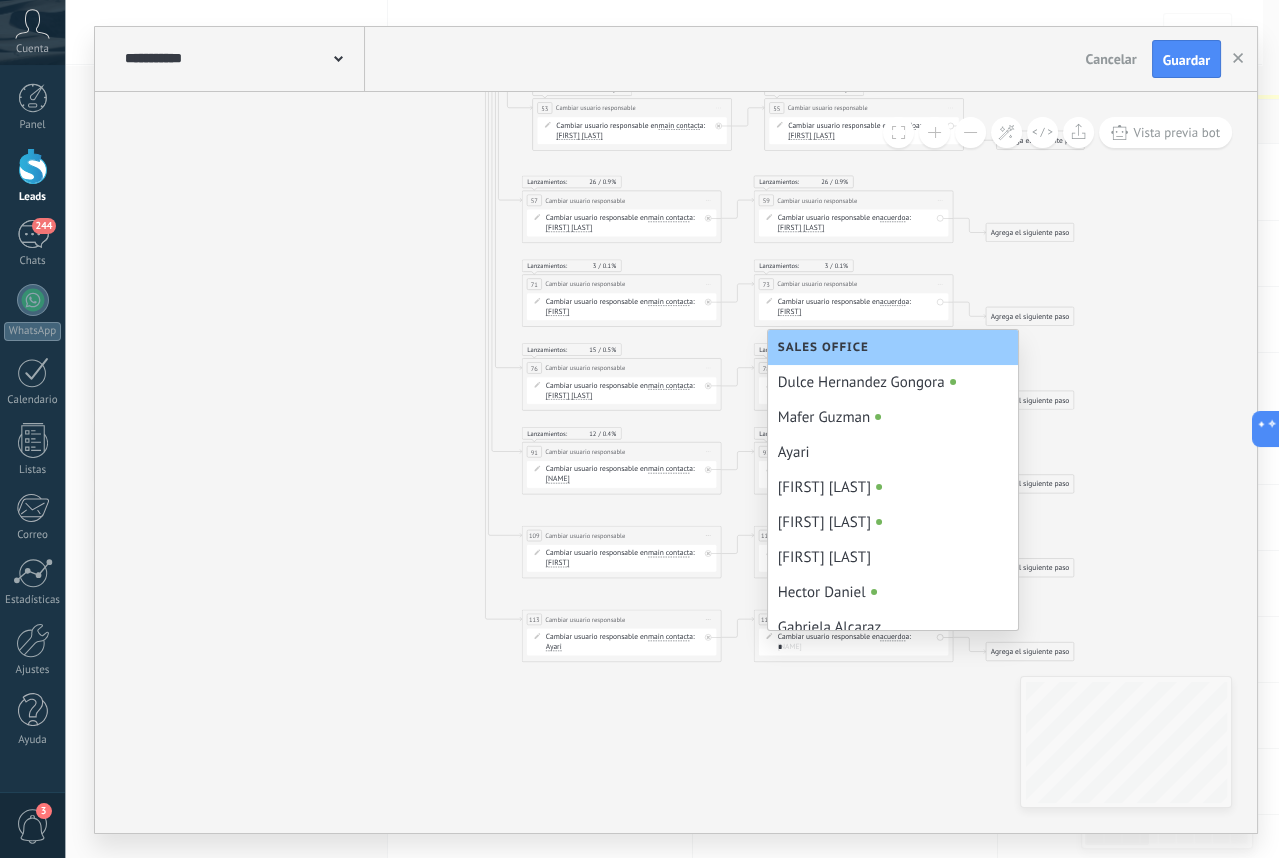 scroll, scrollTop: 0, scrollLeft: 0, axis: both 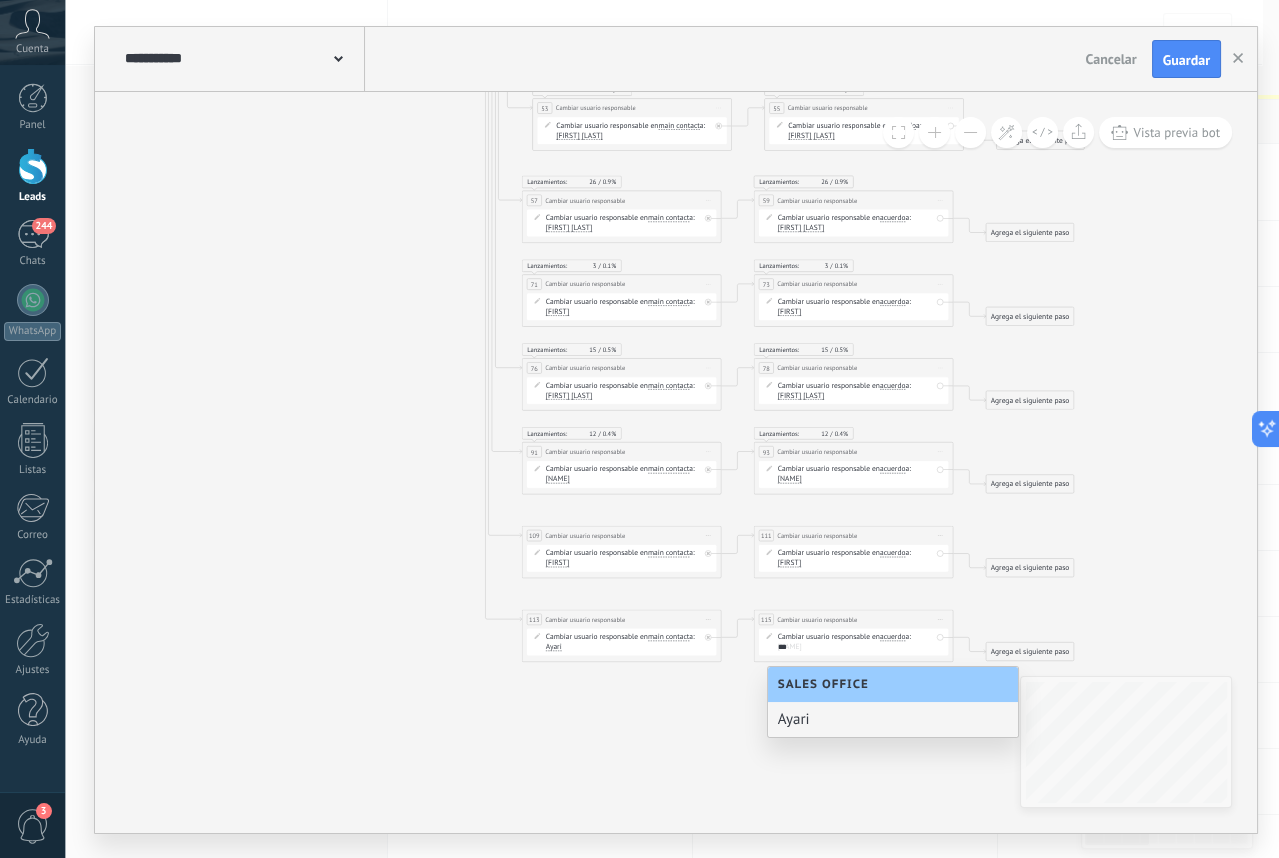 type on "***" 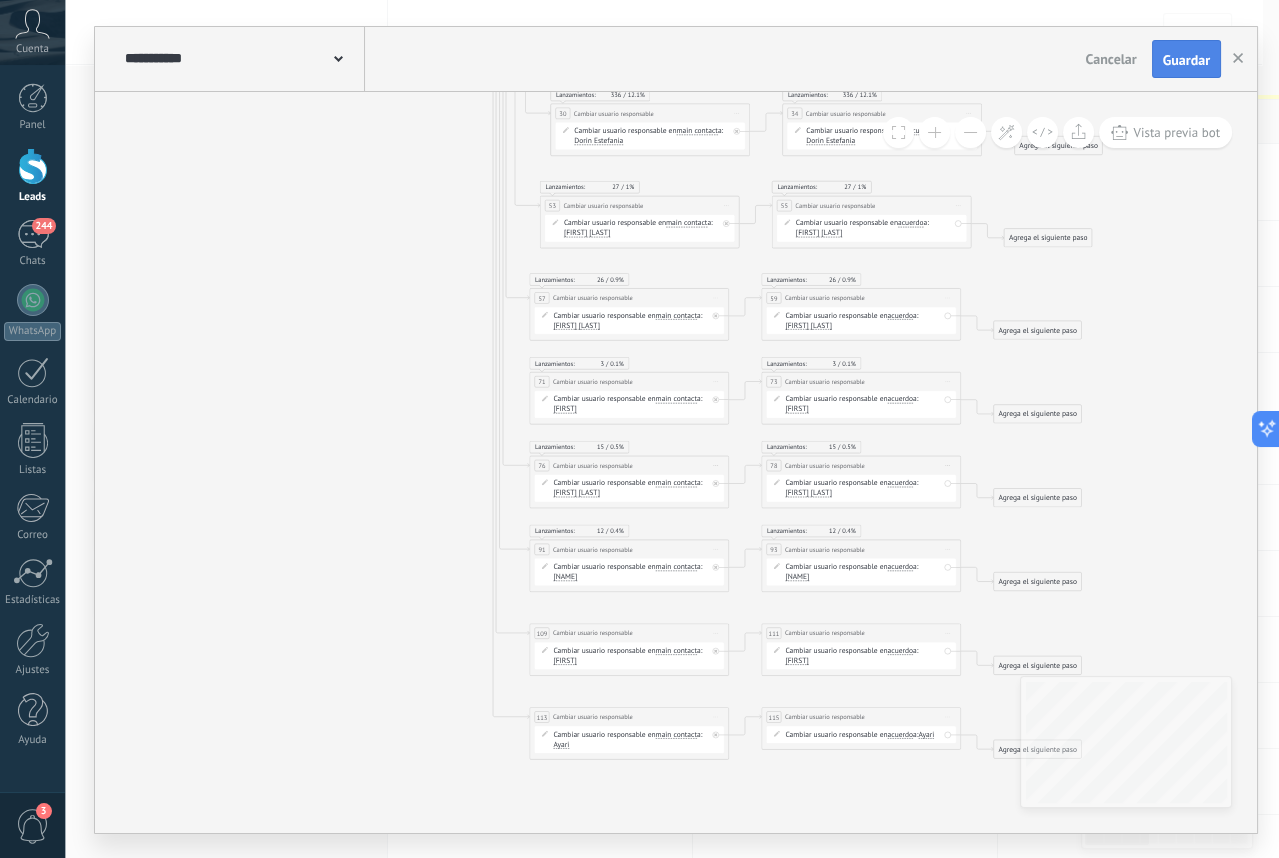 click on "Guardar" at bounding box center (1186, 59) 